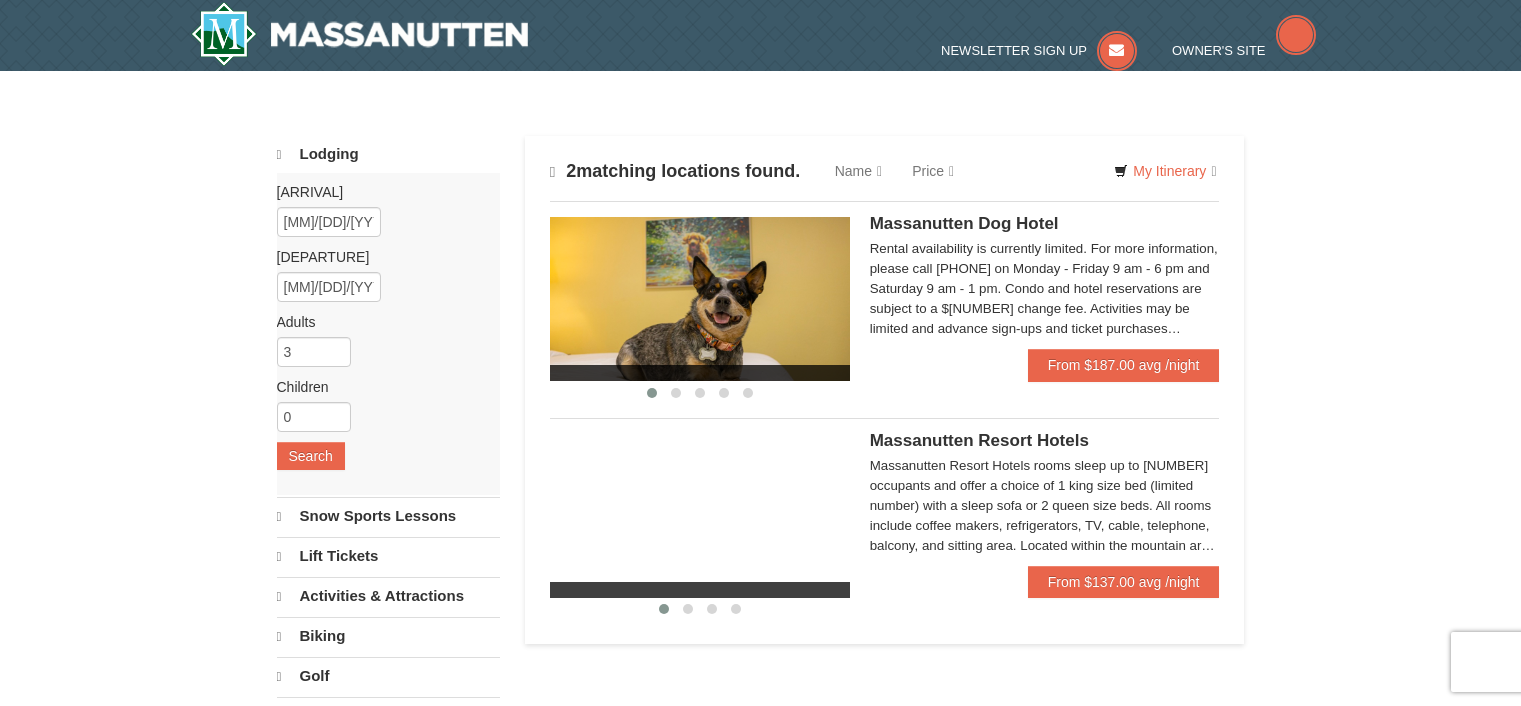 scroll, scrollTop: 0, scrollLeft: 0, axis: both 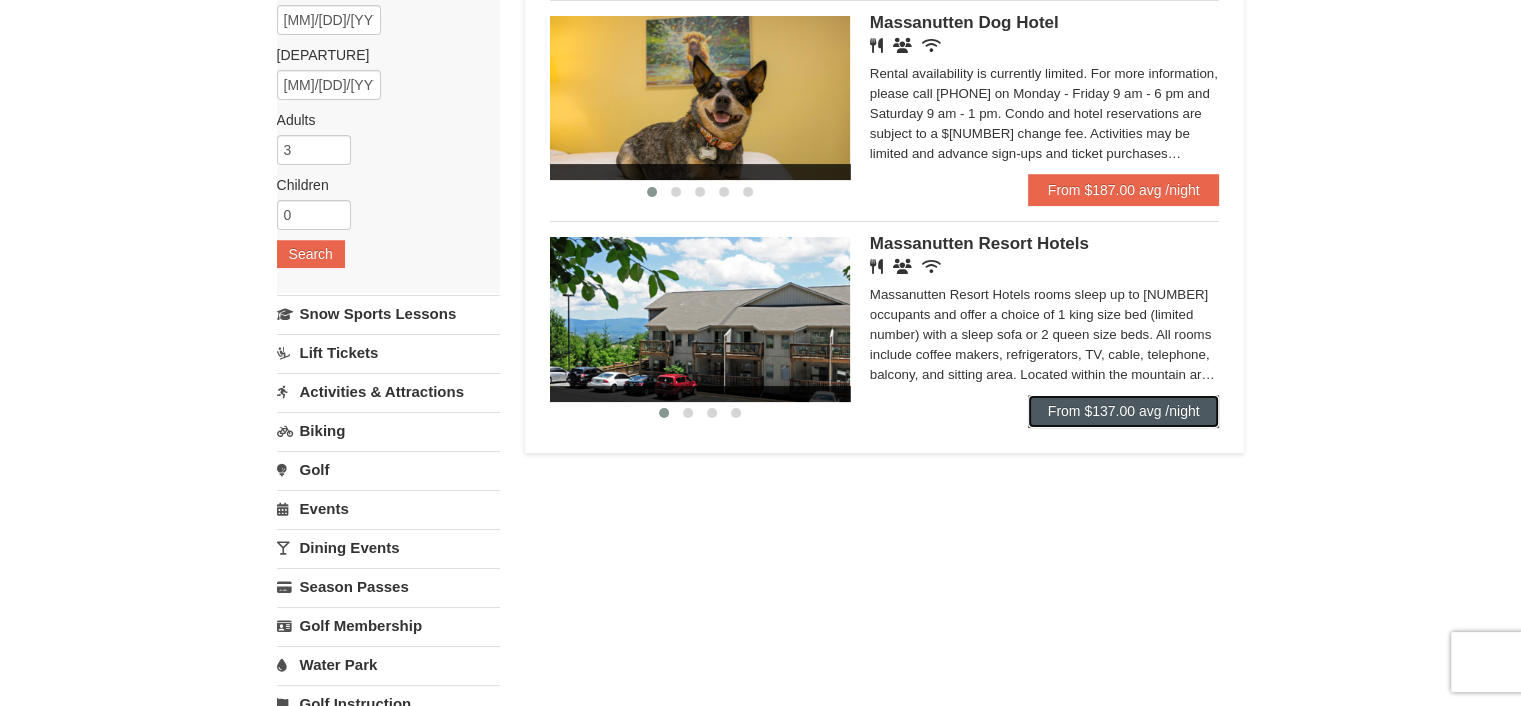 click on "From $137.00 avg /night" at bounding box center (1124, 411) 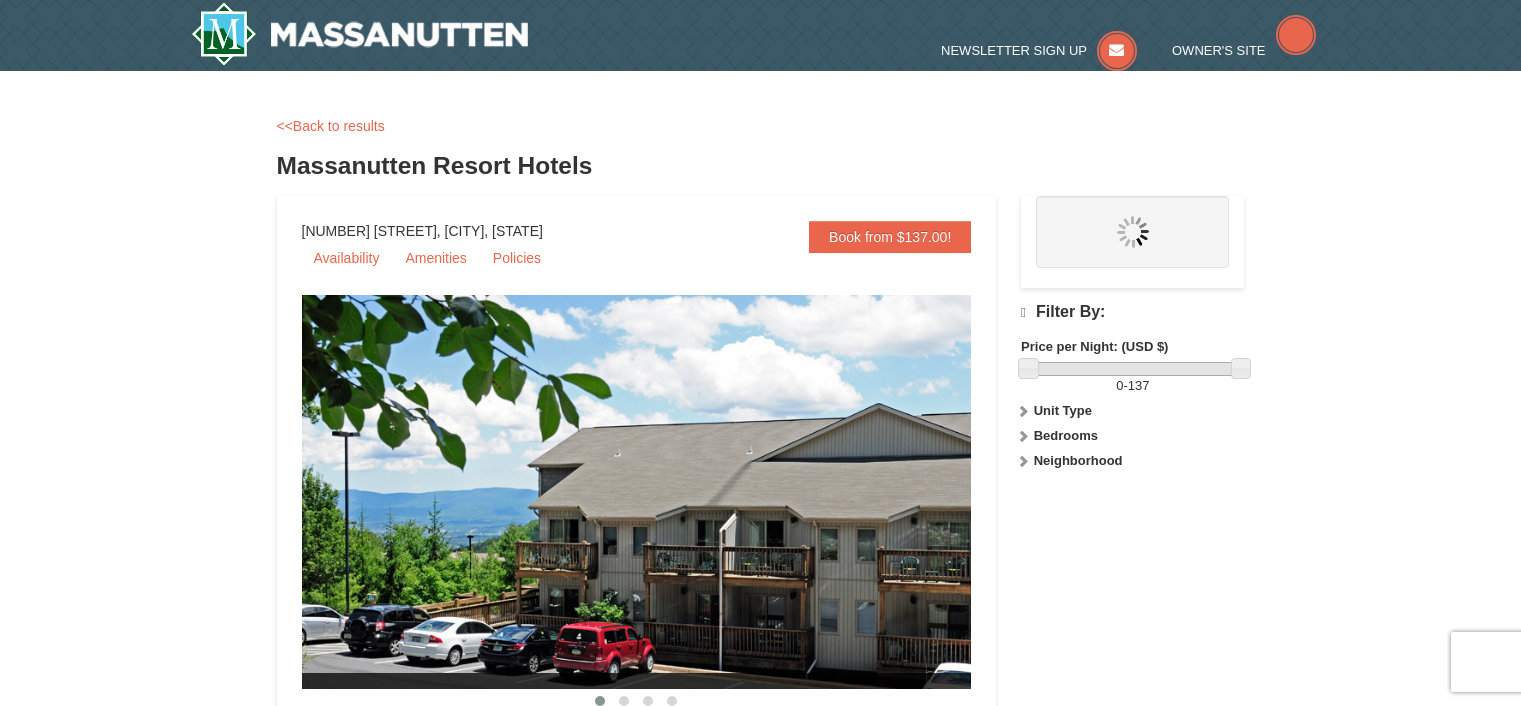 scroll, scrollTop: 0, scrollLeft: 0, axis: both 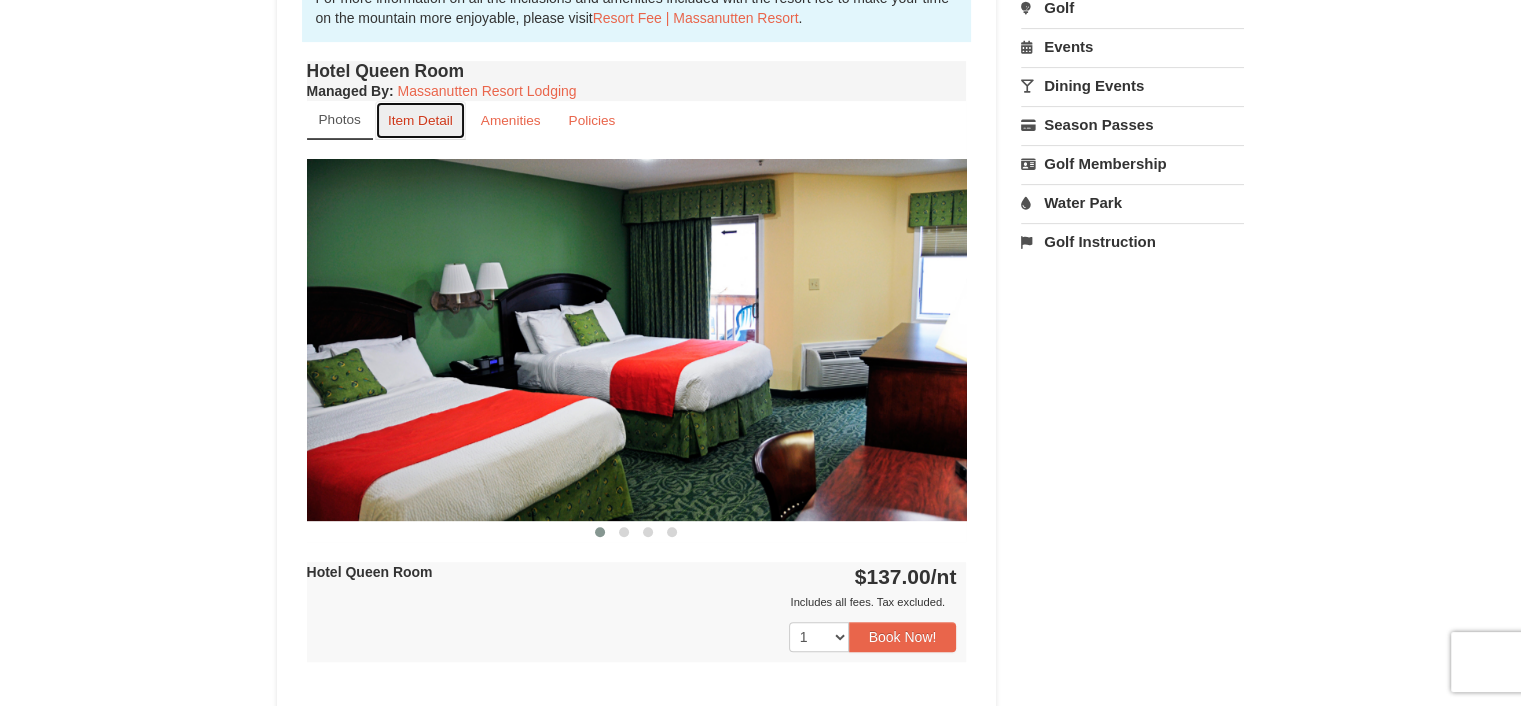 click on "Item Detail" at bounding box center (420, 120) 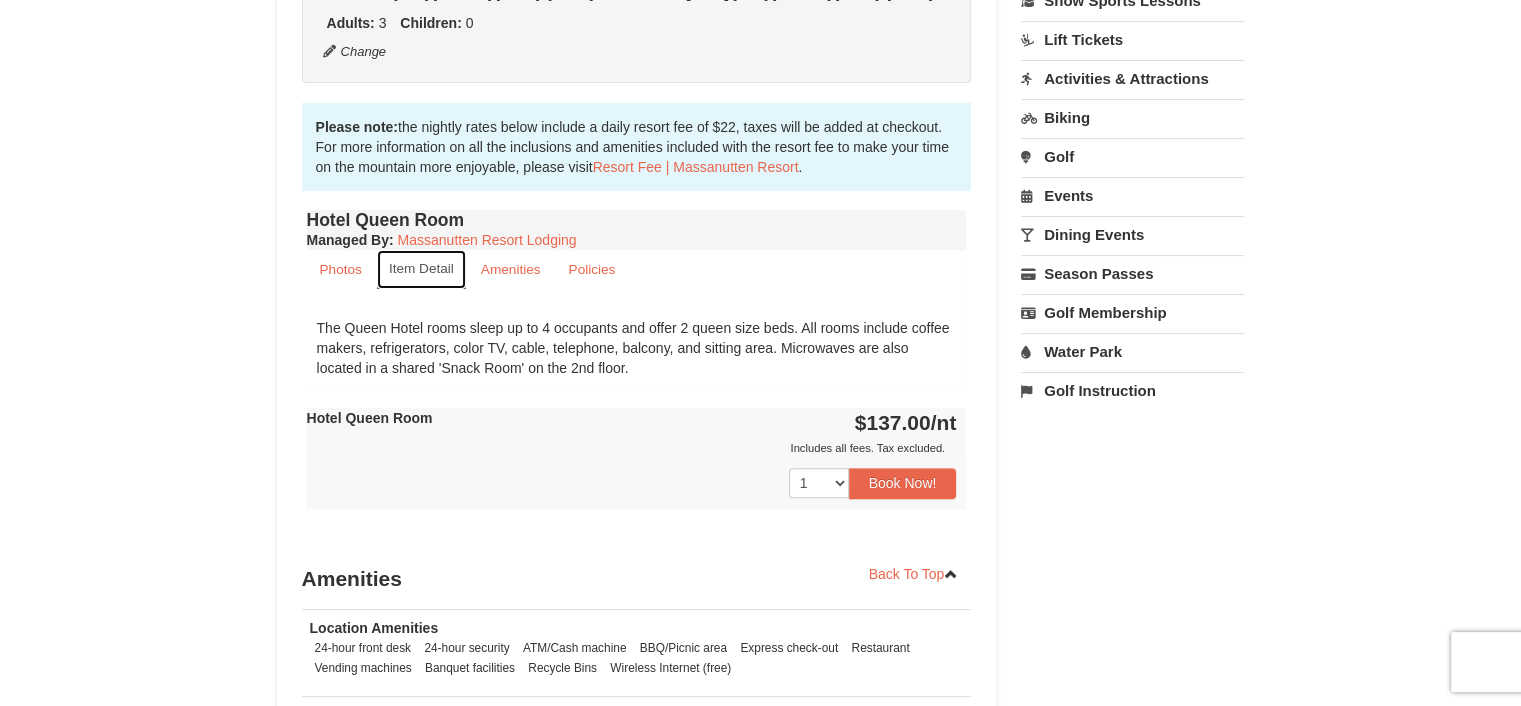 scroll, scrollTop: 600, scrollLeft: 0, axis: vertical 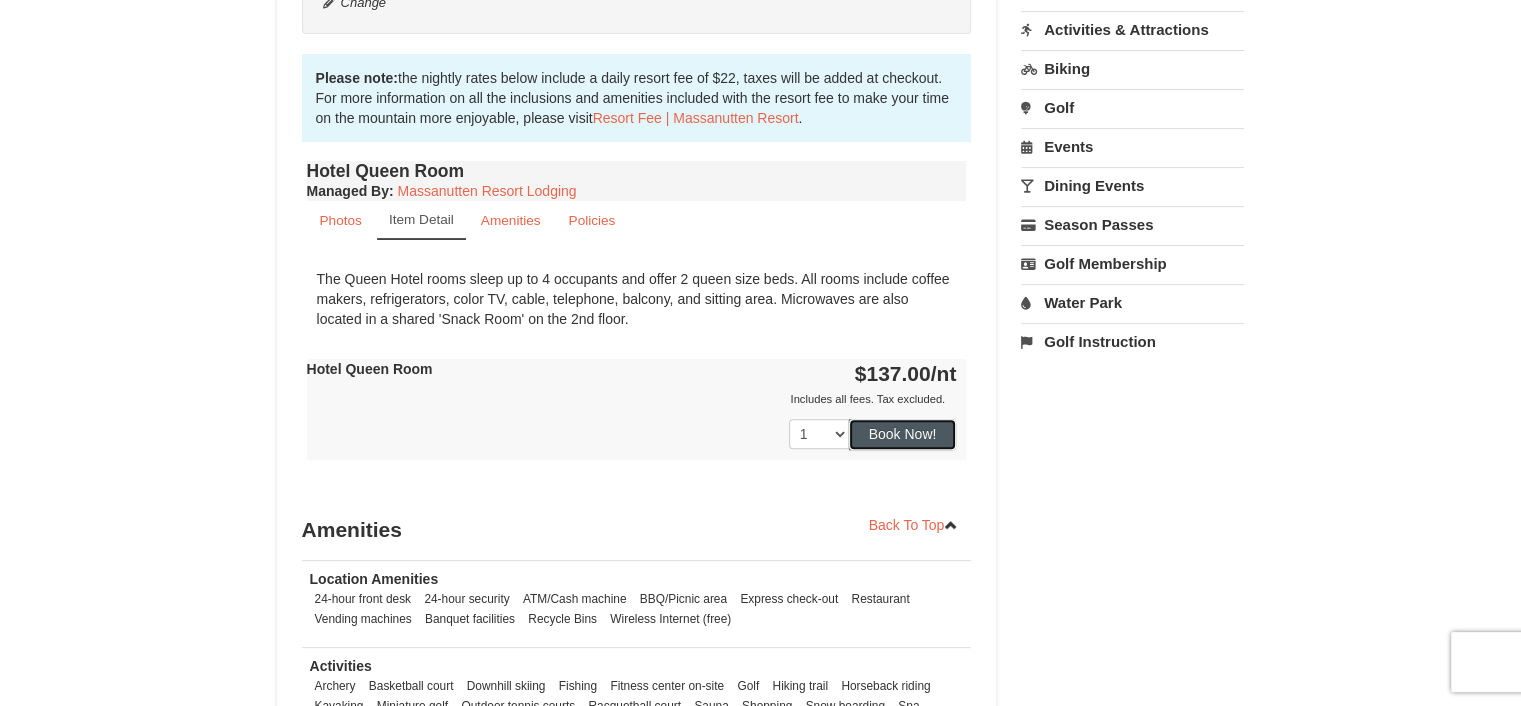 click on "Book Now!" at bounding box center [903, 434] 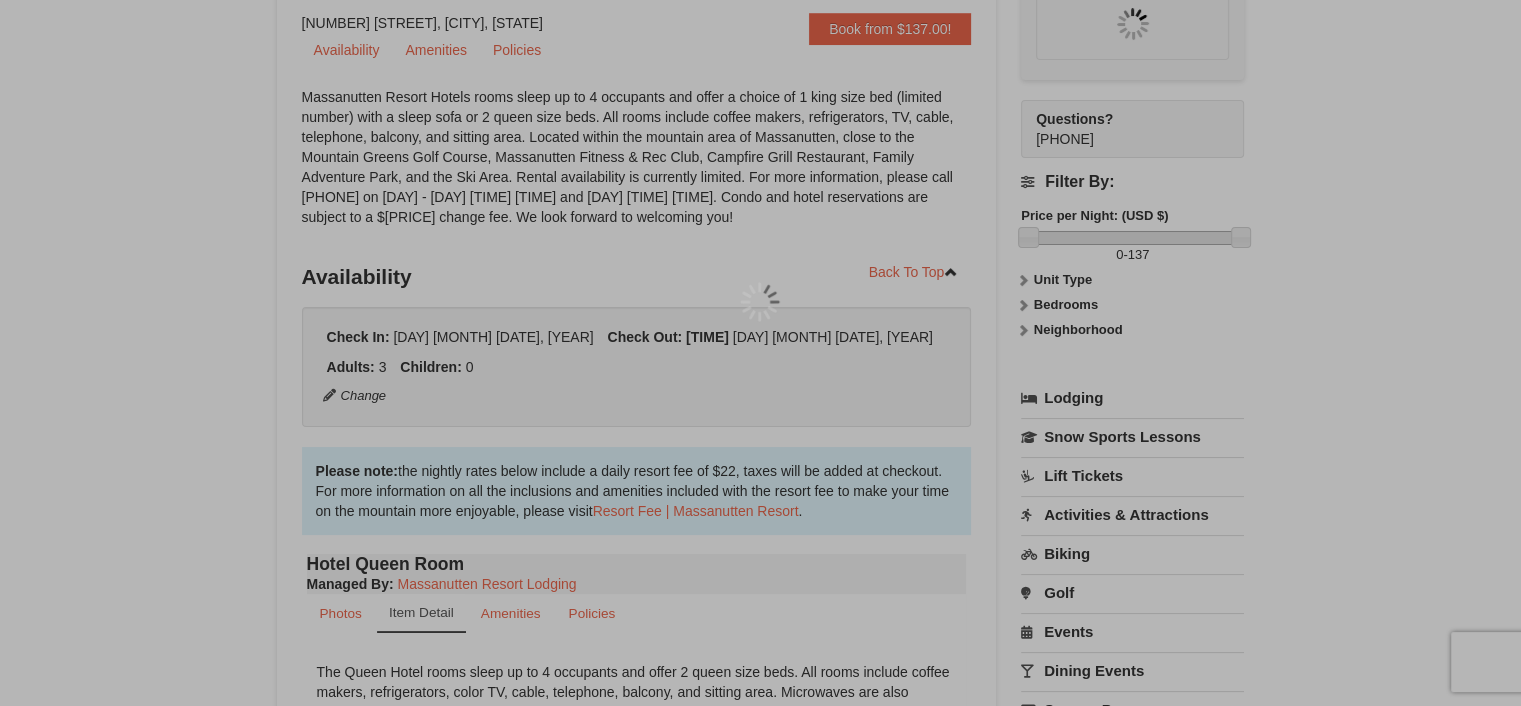 scroll, scrollTop: 195, scrollLeft: 0, axis: vertical 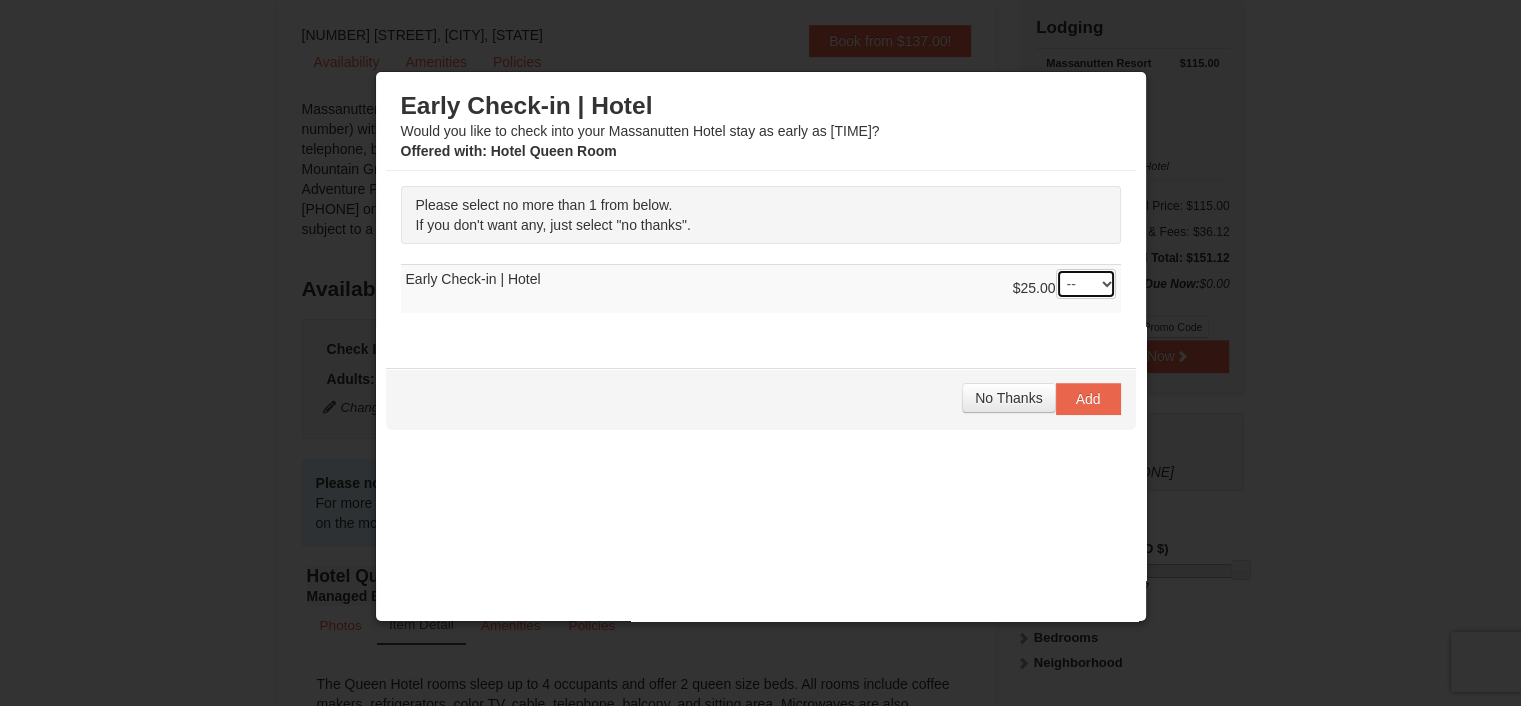 click on "--
01" at bounding box center [1086, 284] 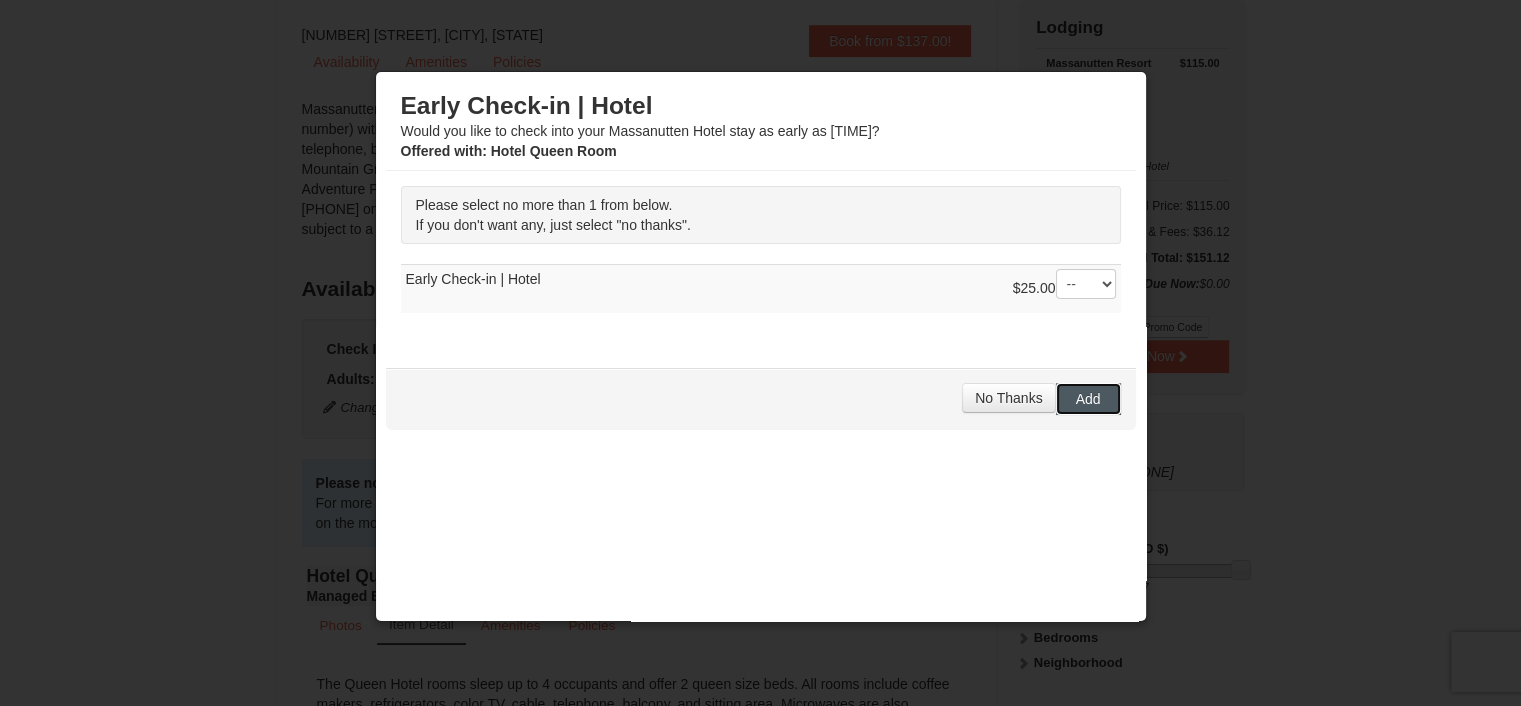 click on "Add" at bounding box center (1088, 399) 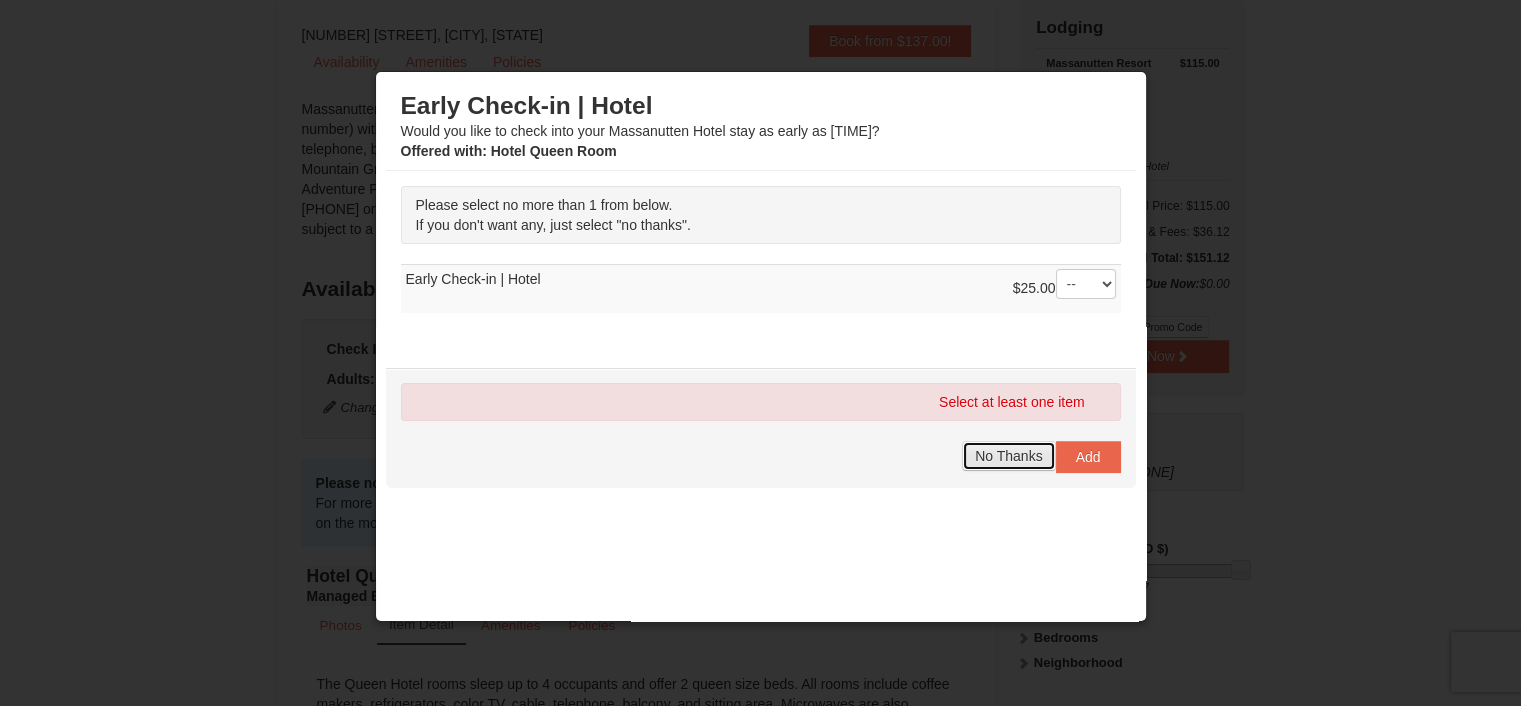 click on "No Thanks" at bounding box center [1008, 456] 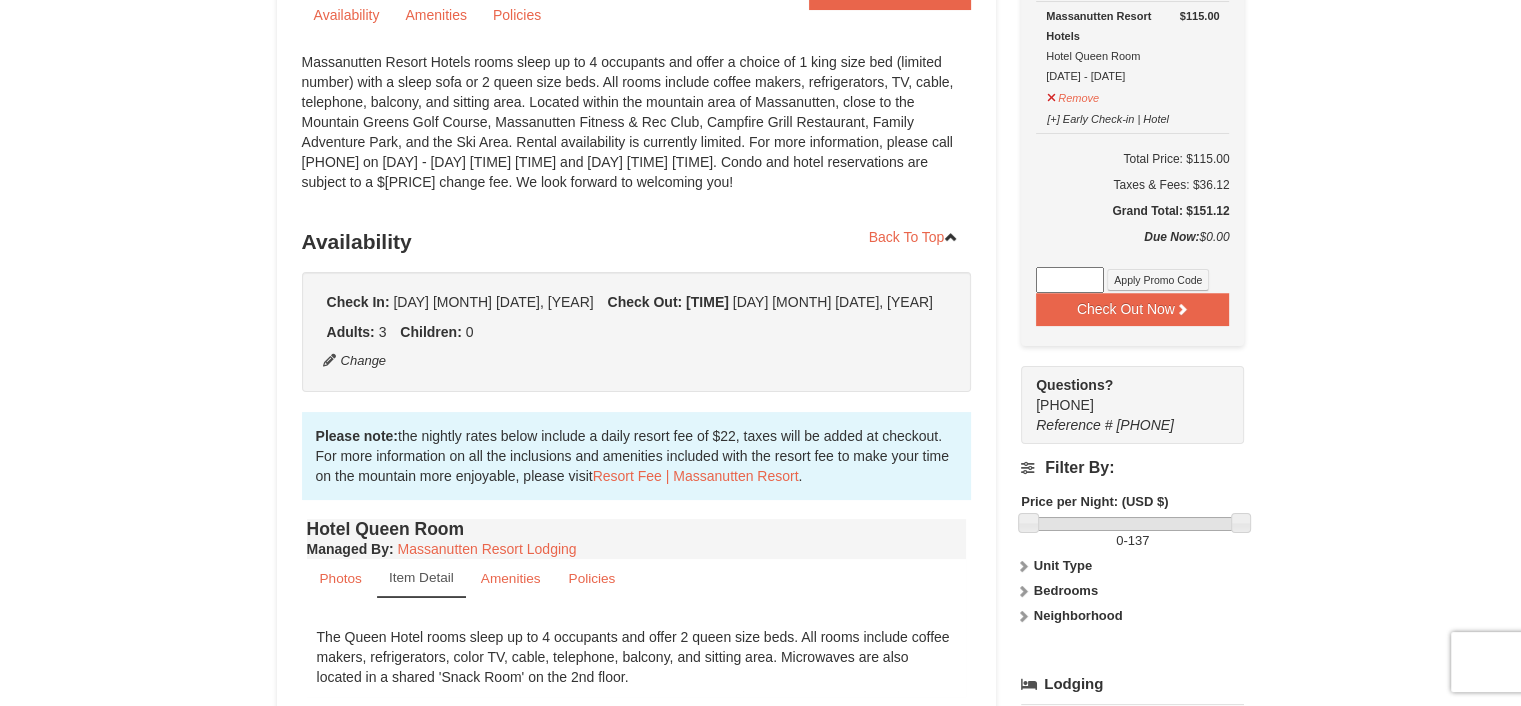 scroll, scrollTop: 300, scrollLeft: 0, axis: vertical 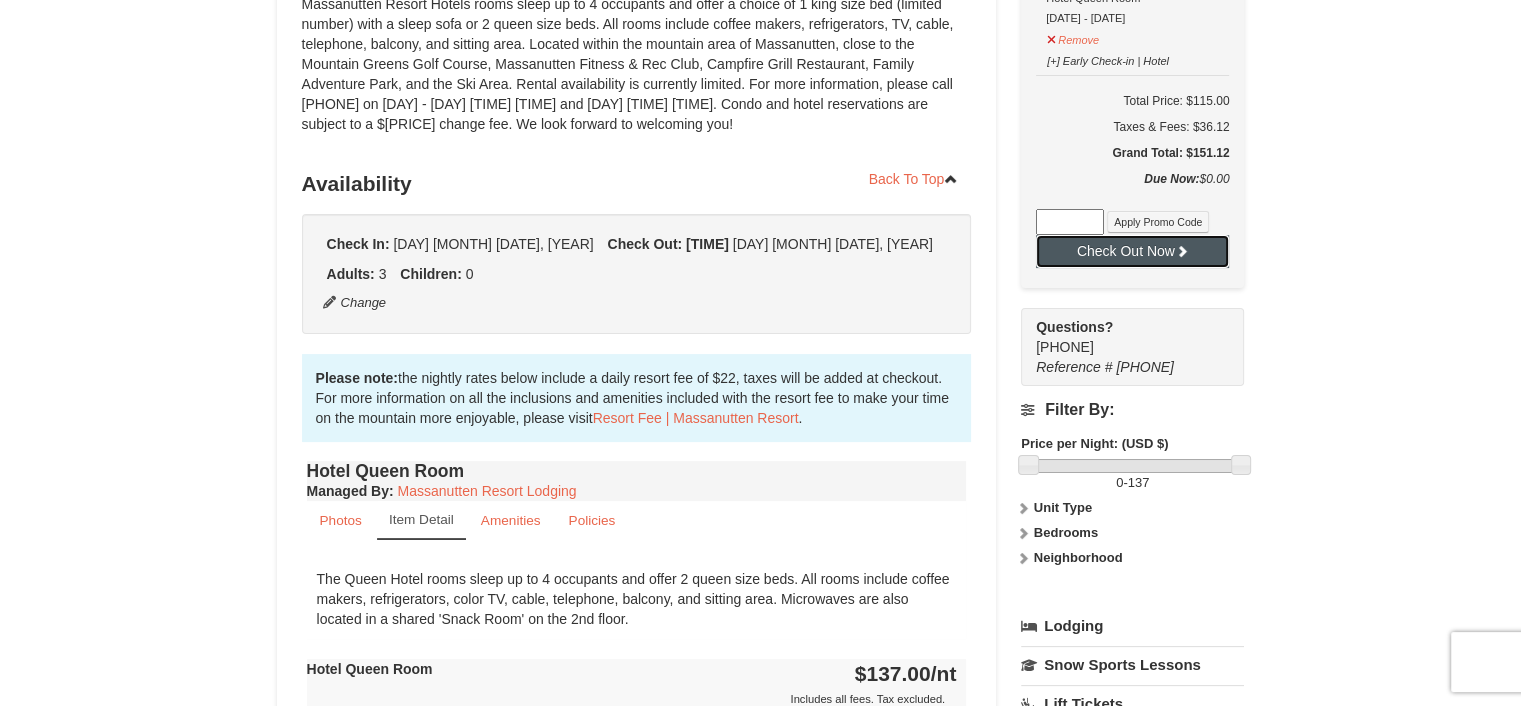 click on "Check Out Now" at bounding box center (1132, 251) 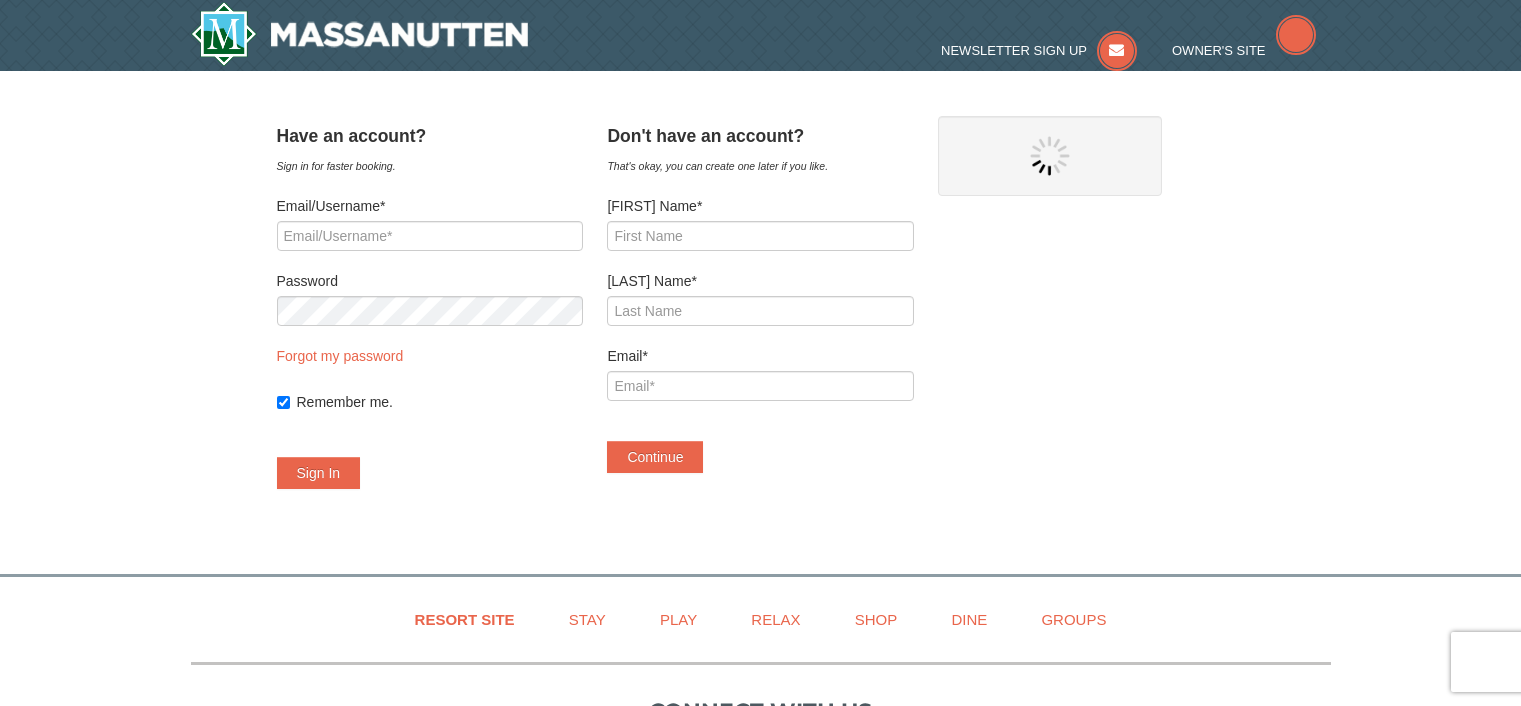 scroll, scrollTop: 0, scrollLeft: 0, axis: both 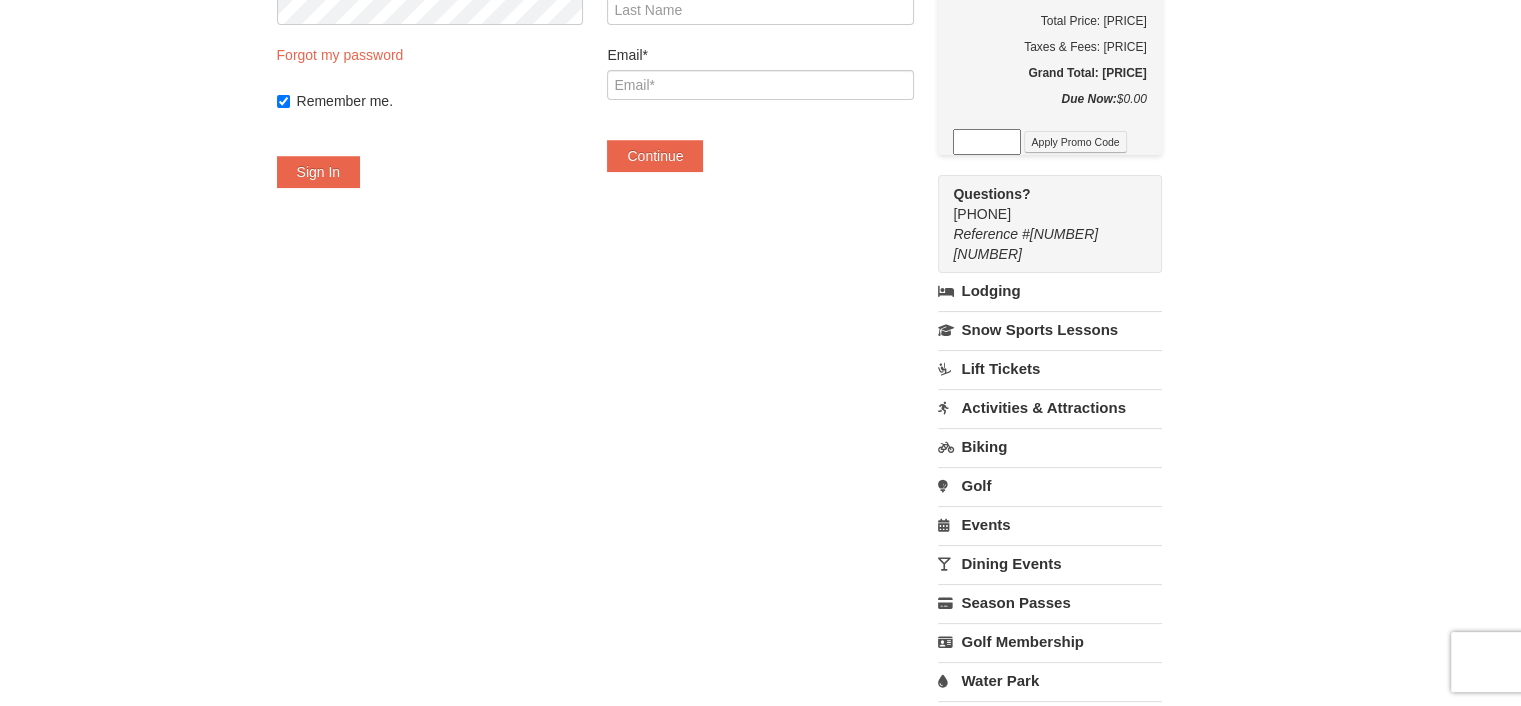 click on "Lodging" at bounding box center [1049, 291] 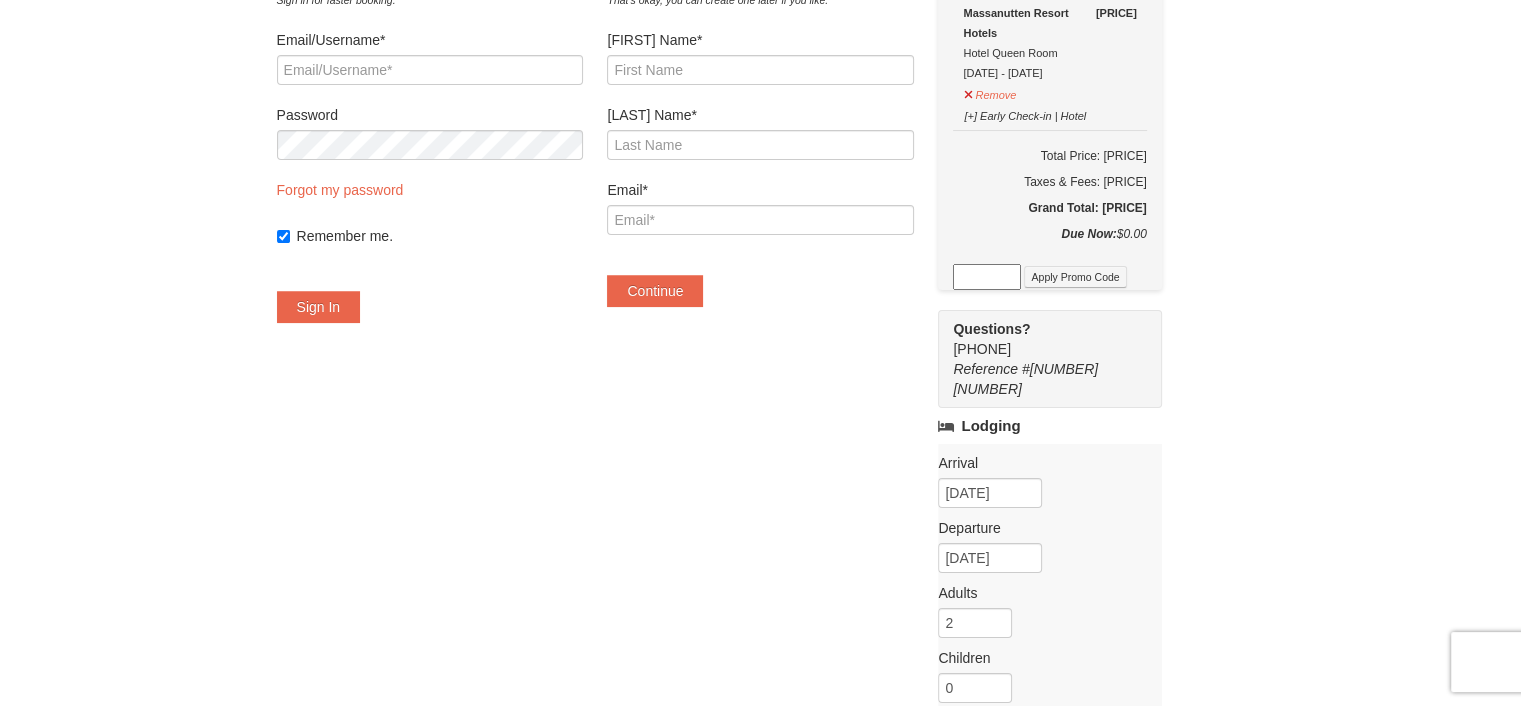 scroll, scrollTop: 0, scrollLeft: 0, axis: both 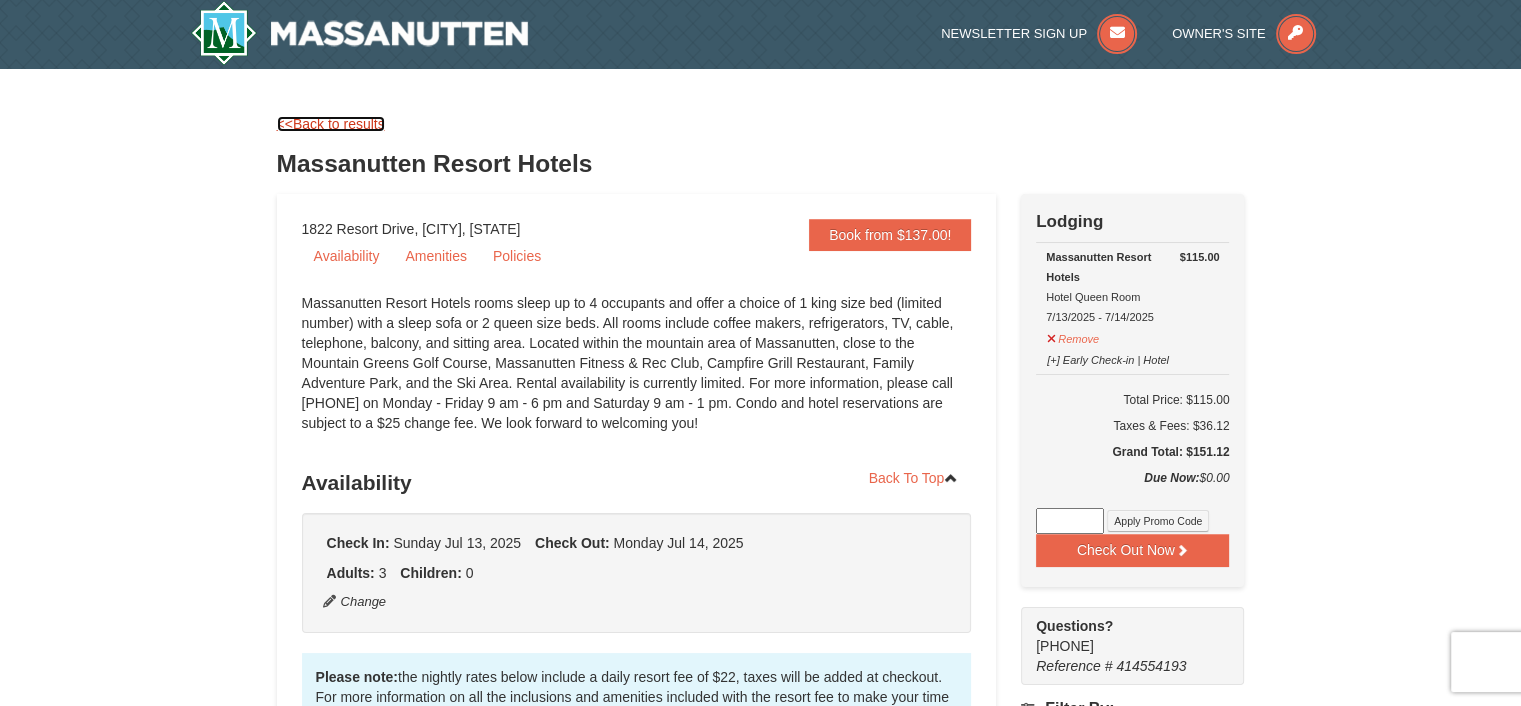 click on "<<Back to results" at bounding box center (331, 124) 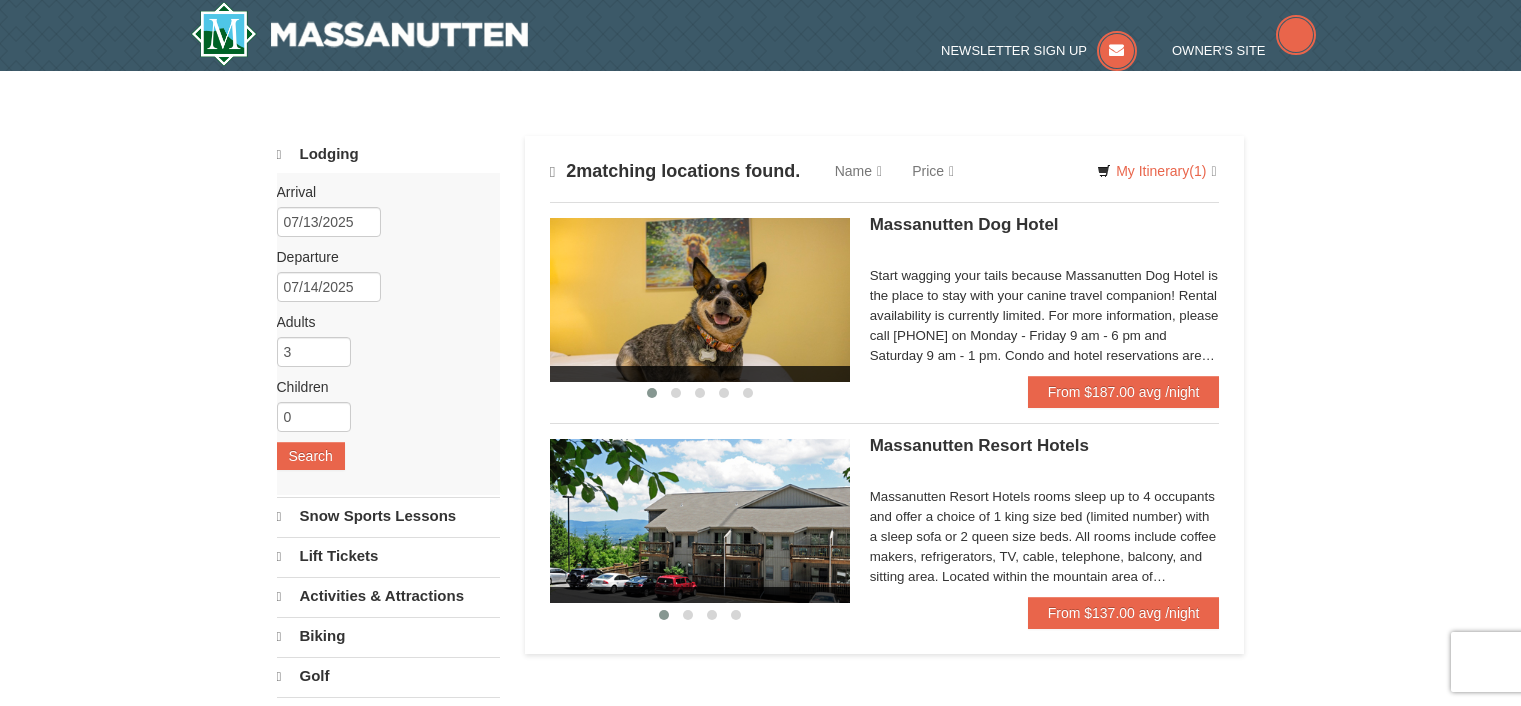 scroll, scrollTop: 198, scrollLeft: 0, axis: vertical 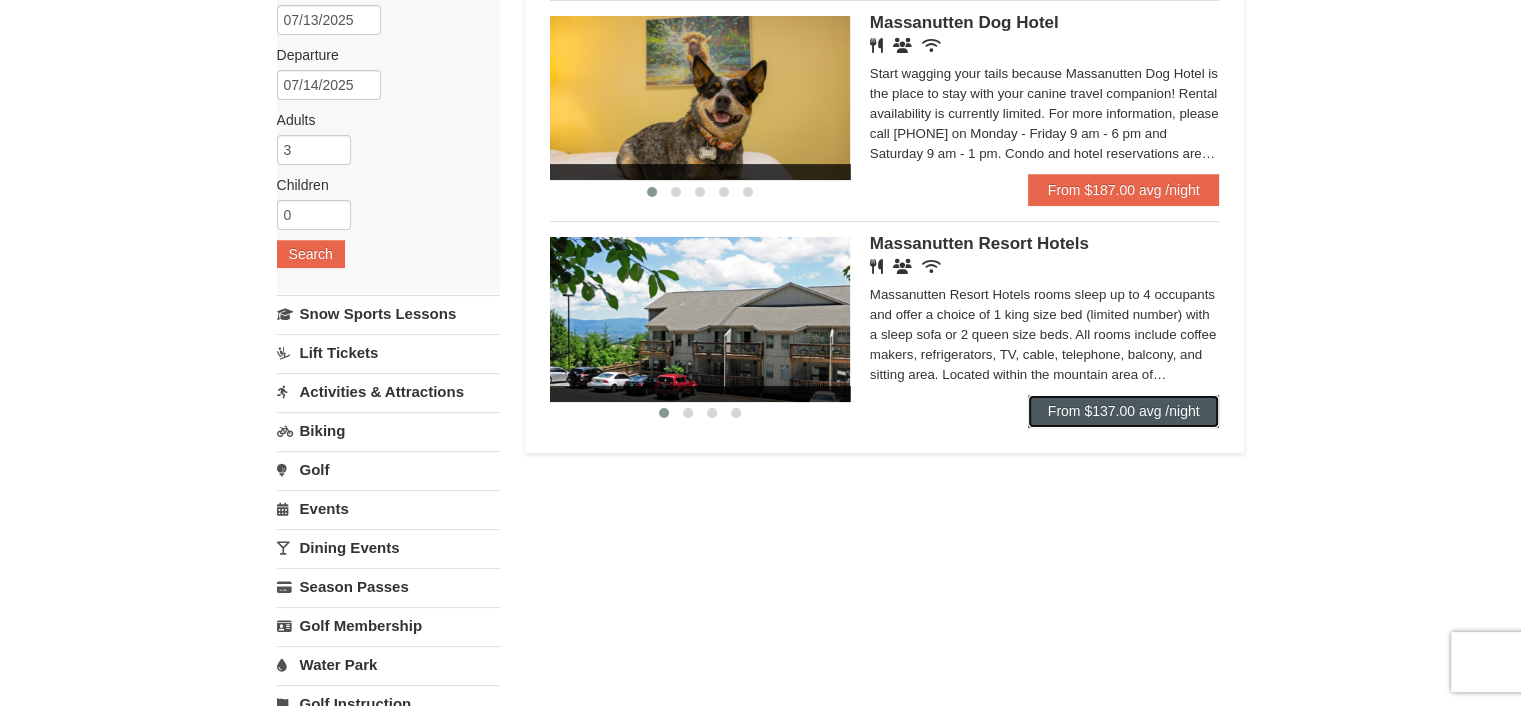 click on "From $137.00 avg /night" at bounding box center [1124, 411] 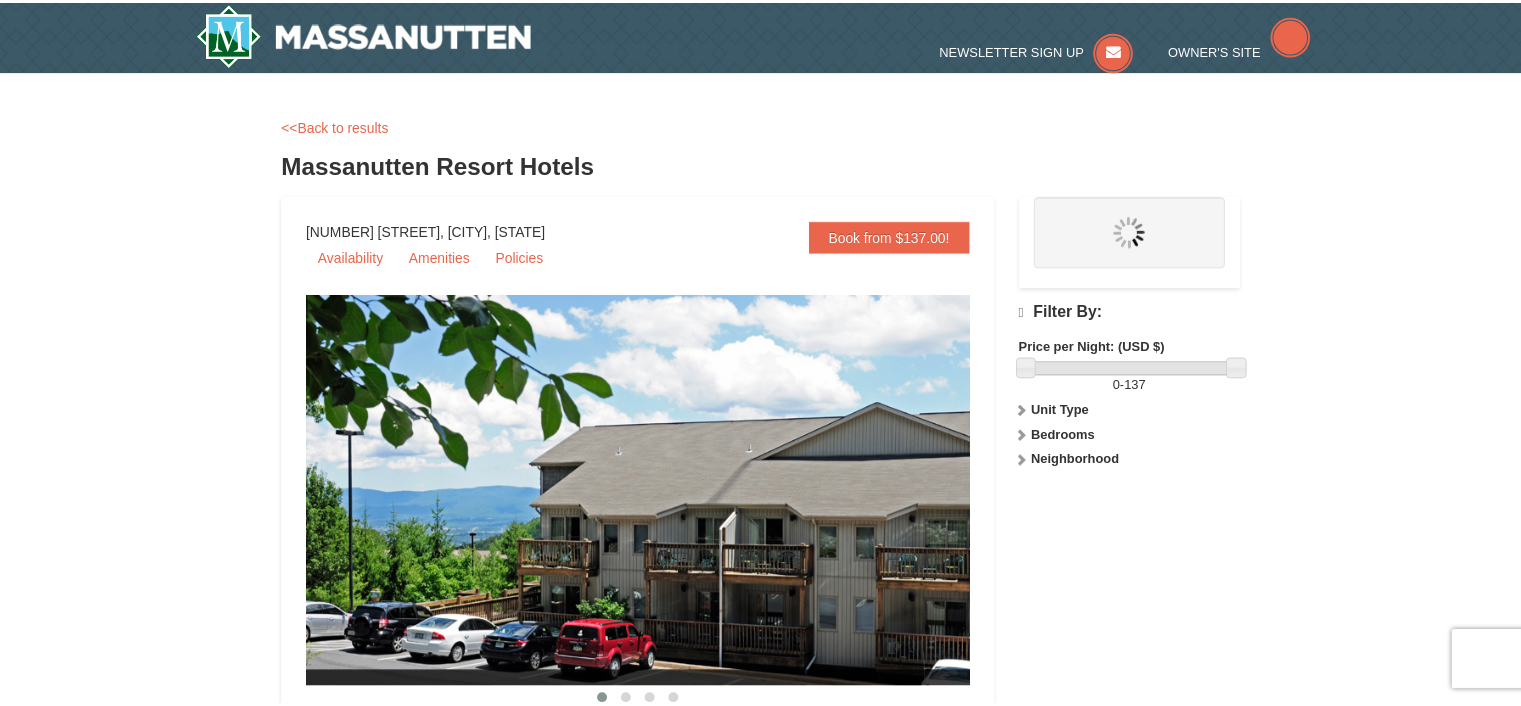 scroll, scrollTop: 0, scrollLeft: 0, axis: both 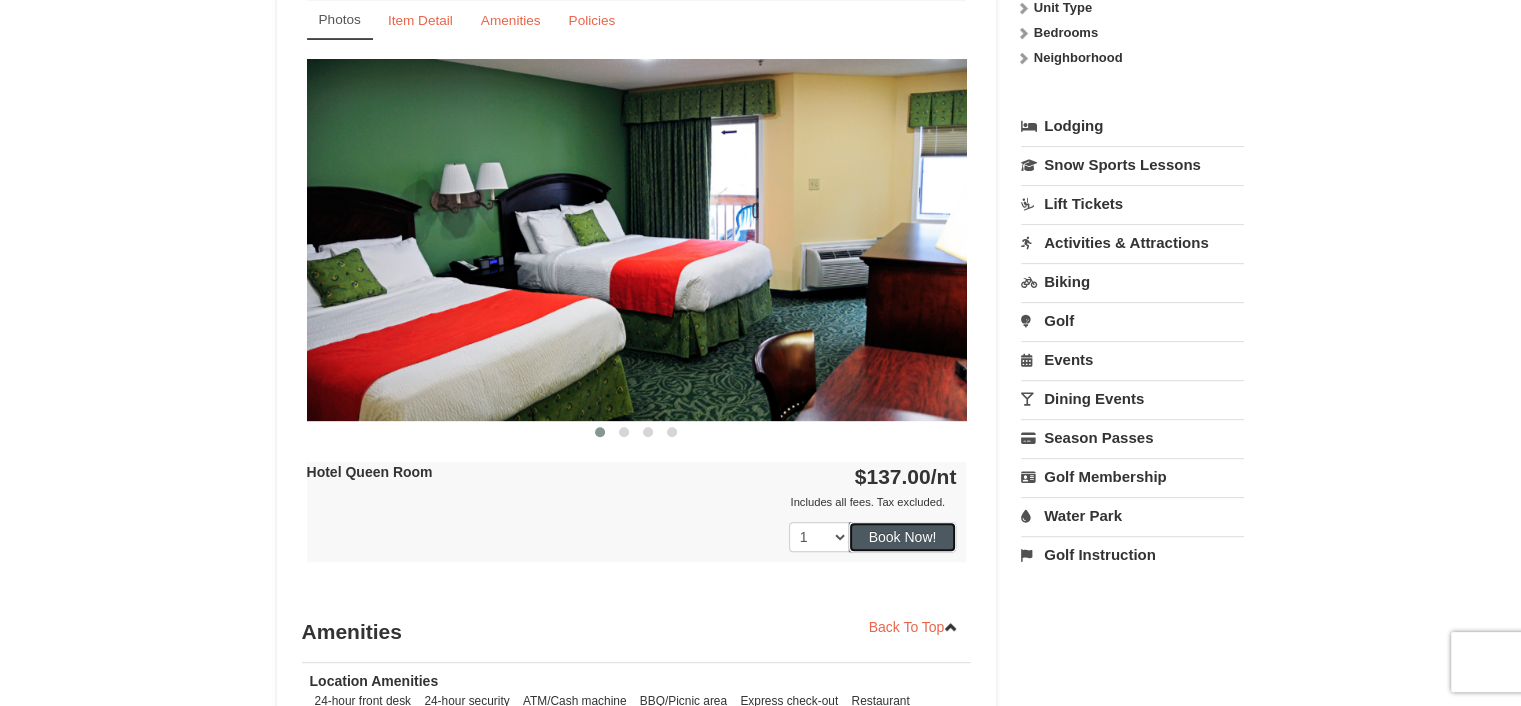 click on "Book Now!" at bounding box center (903, 537) 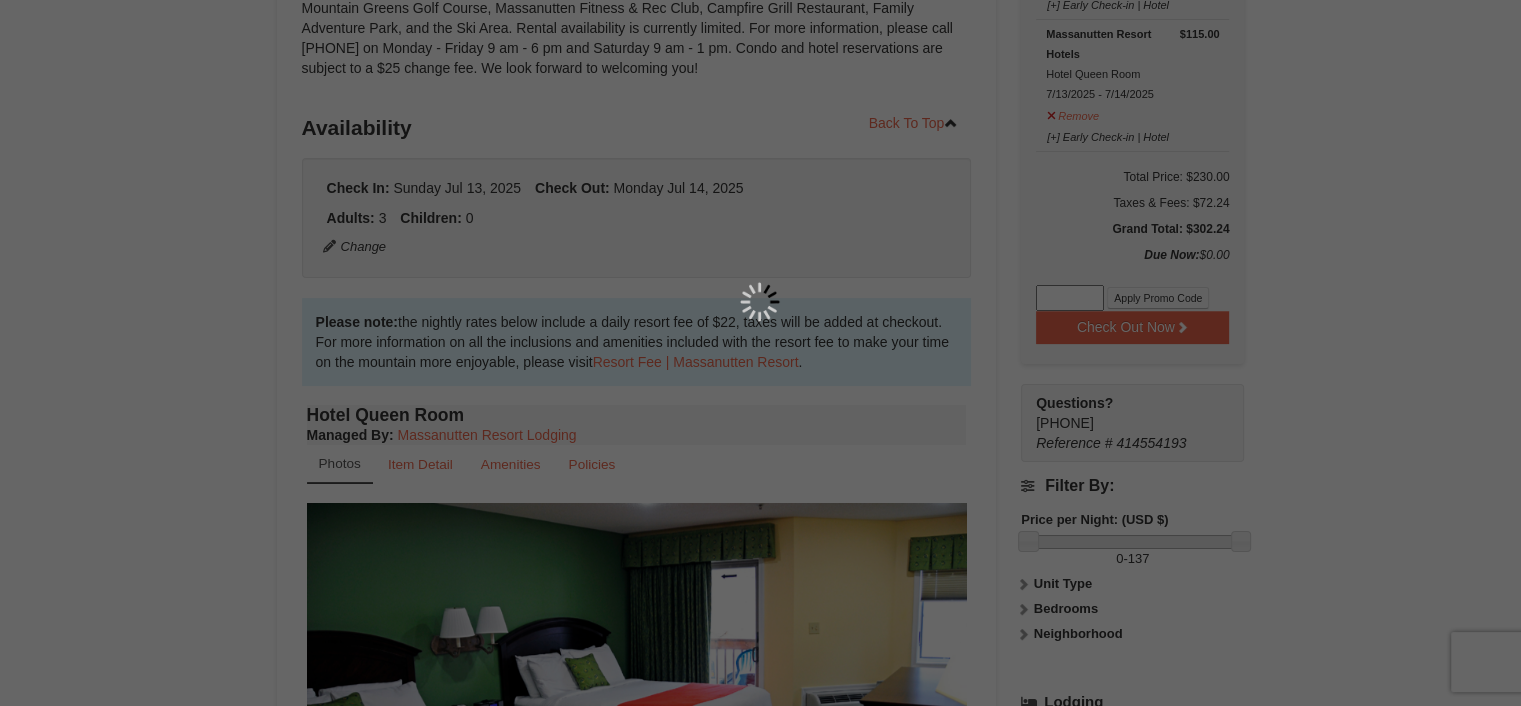 scroll, scrollTop: 195, scrollLeft: 0, axis: vertical 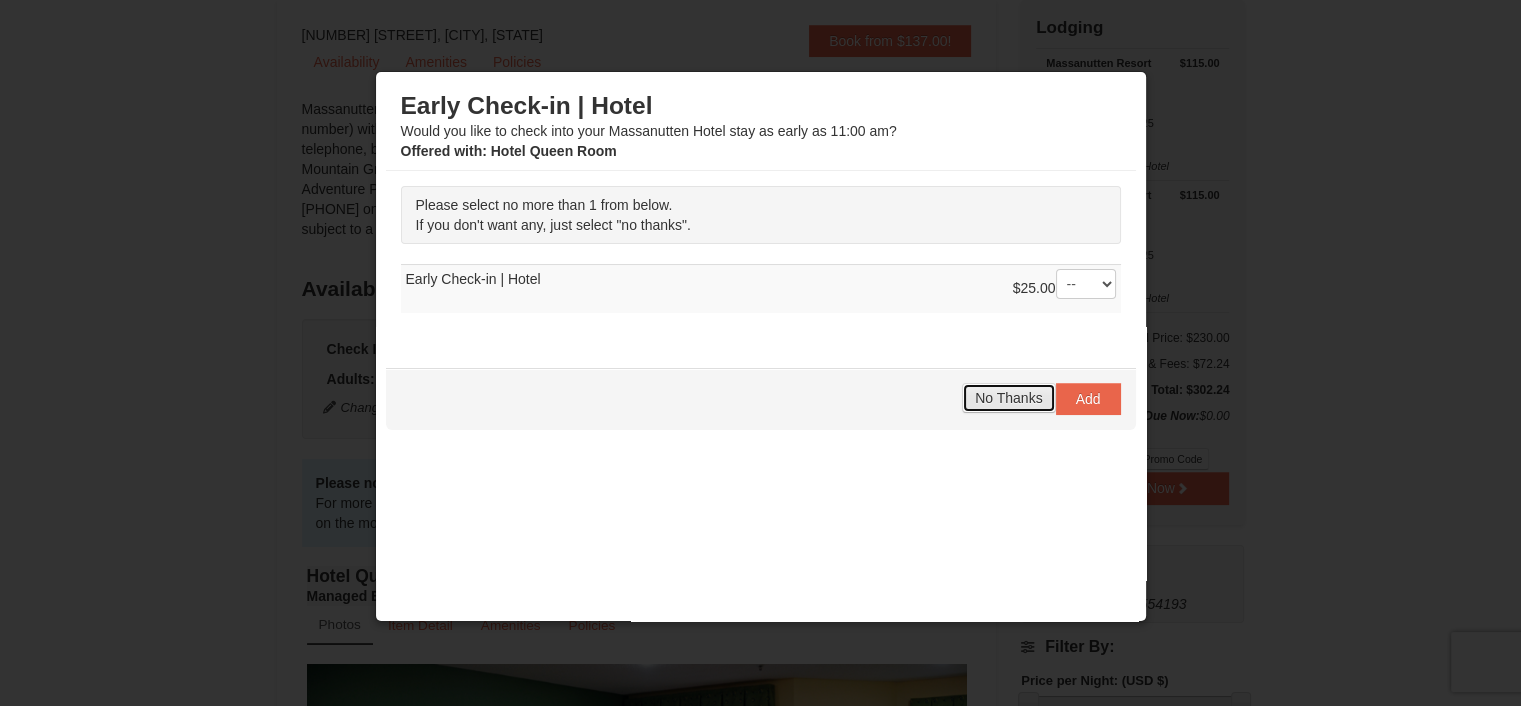 click on "No Thanks" at bounding box center (1008, 398) 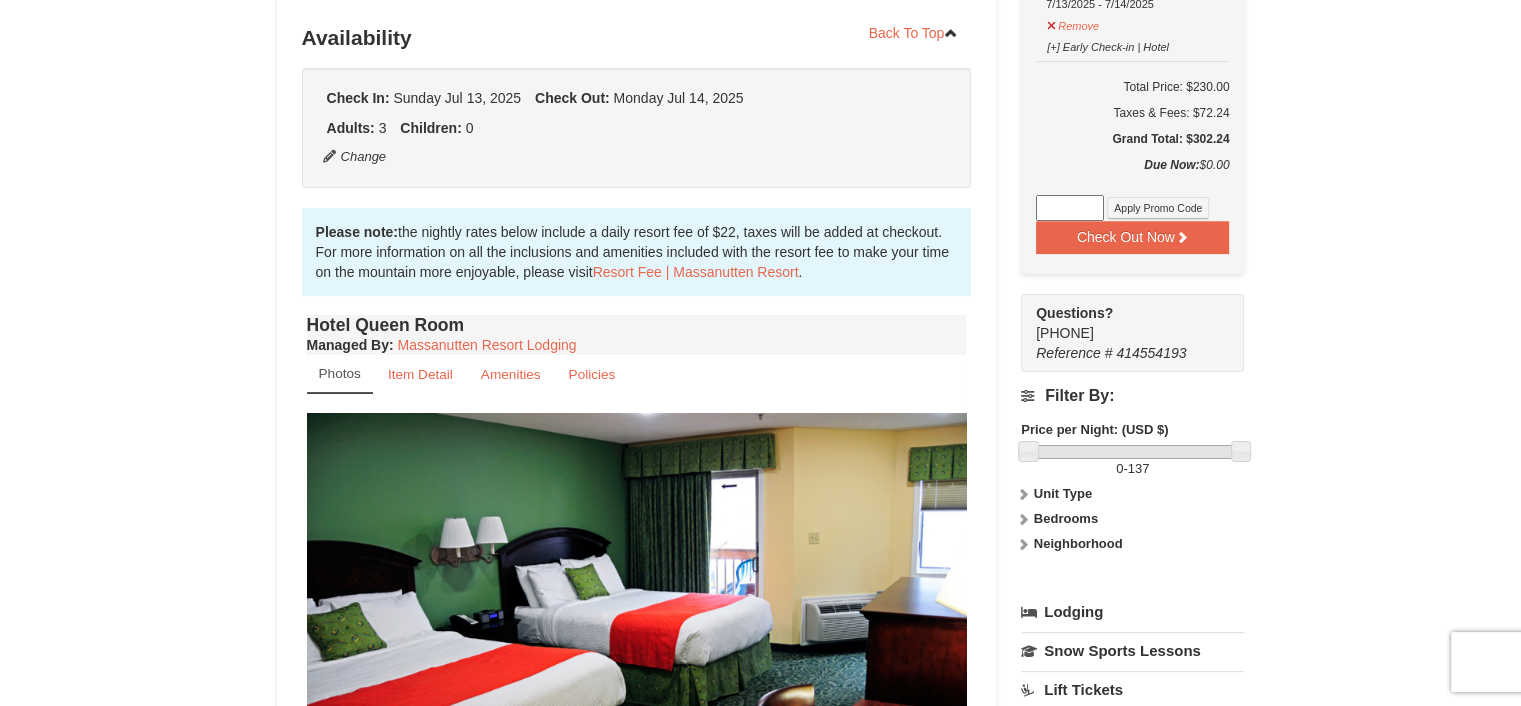 scroll, scrollTop: 373, scrollLeft: 0, axis: vertical 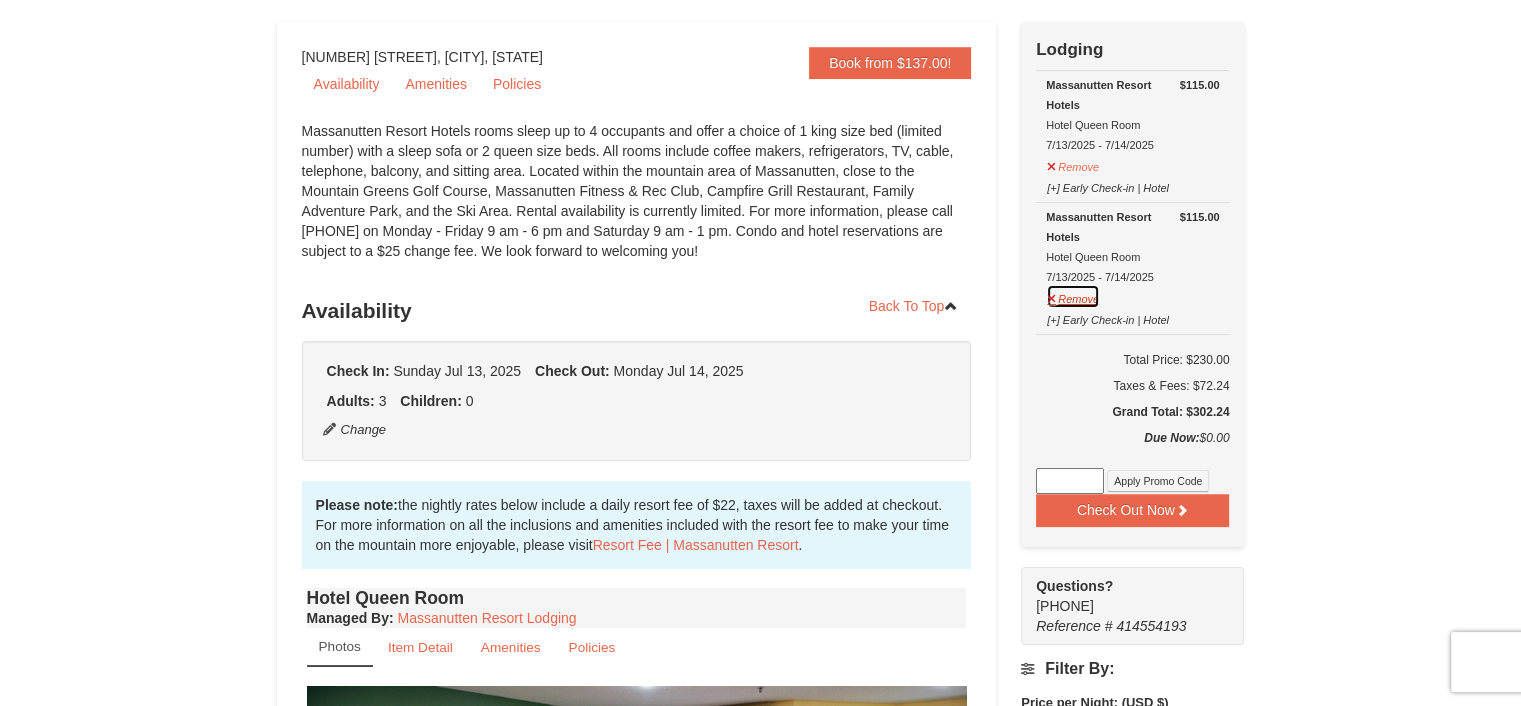 click on "Remove" at bounding box center (1073, 296) 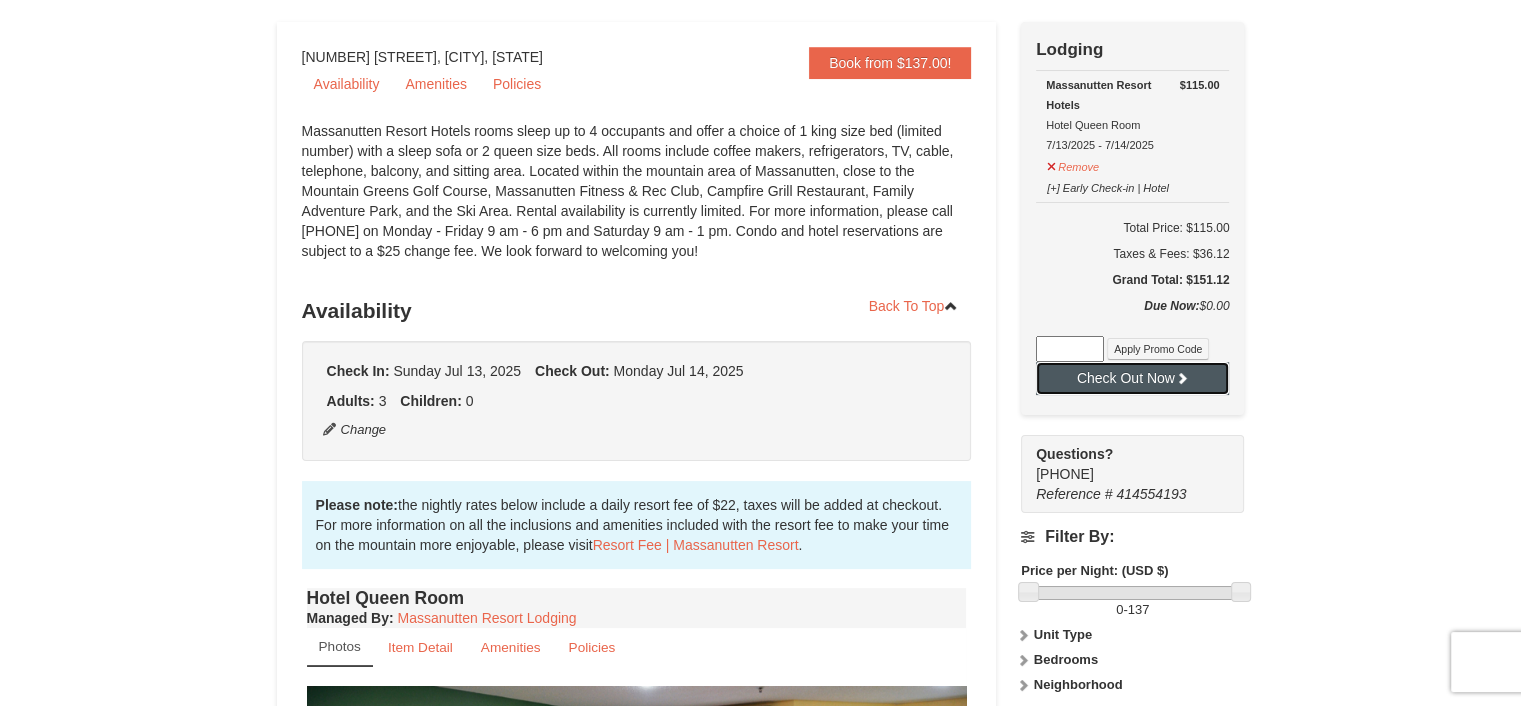 click on "Check Out Now" at bounding box center [1132, 378] 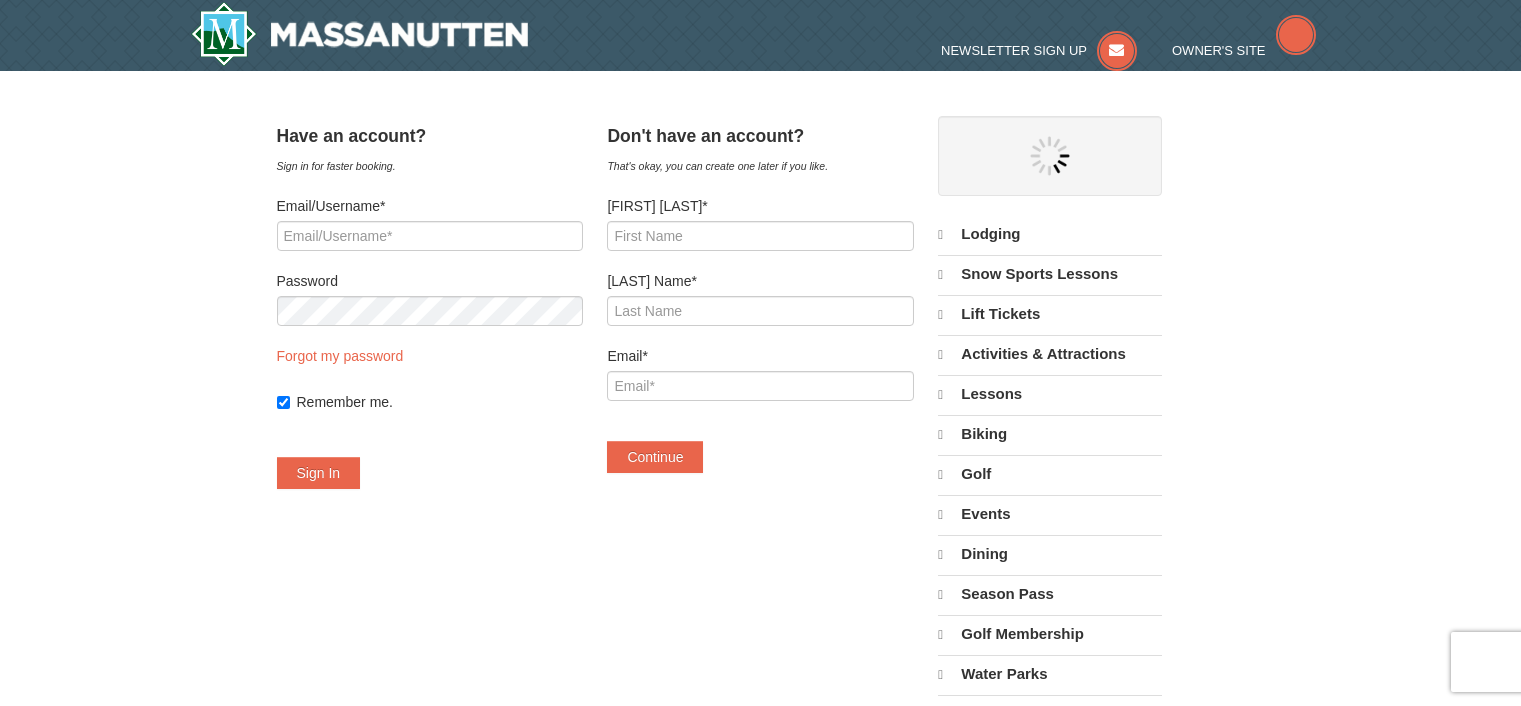 scroll, scrollTop: 0, scrollLeft: 0, axis: both 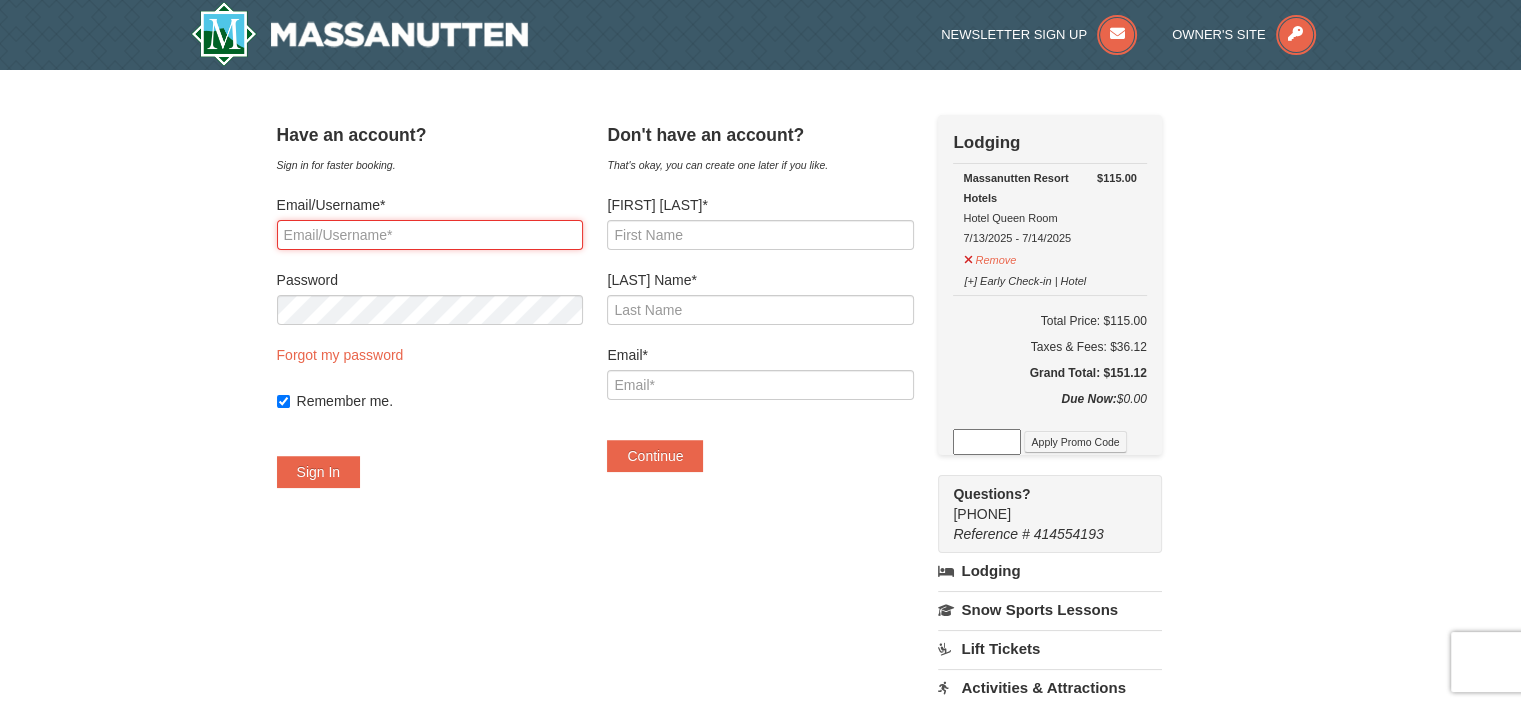 click on "Email/Username*" at bounding box center (430, 235) 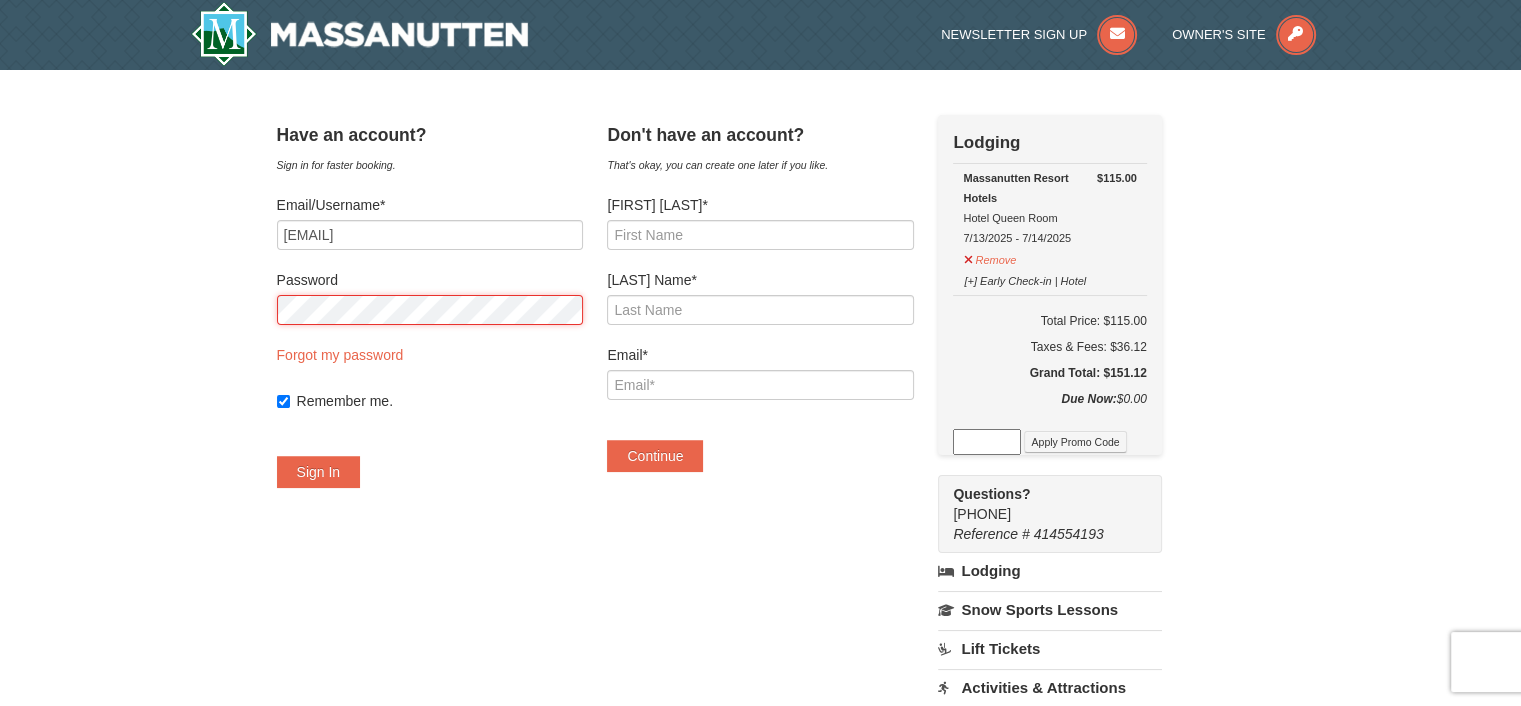 click on "×
Have an account?
Sign in for faster booking.
Email/Username*
strangeab4@gmail.com
Password
Forgot my password
Remember me.
Sign In" at bounding box center [760, 576] 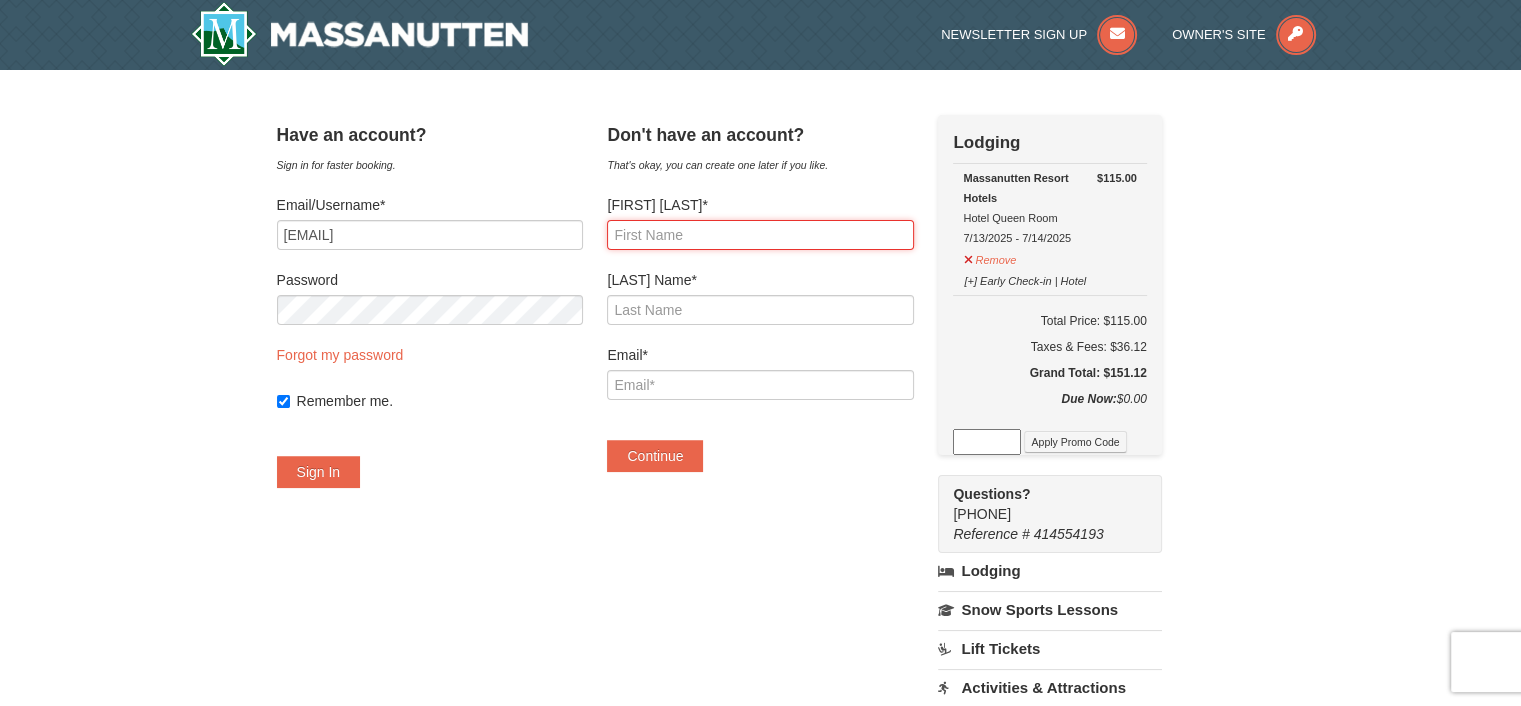 click on "First Name*" at bounding box center (760, 235) 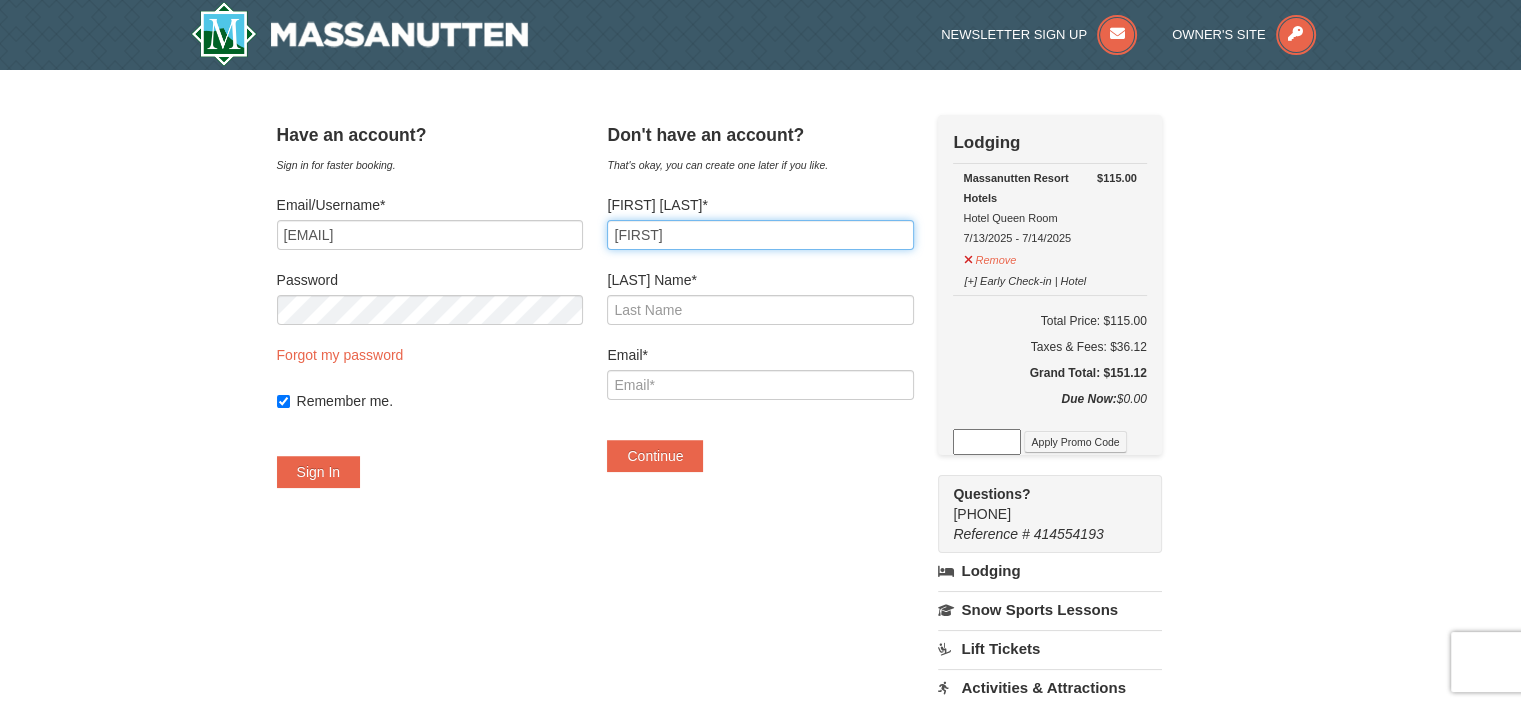 type on "Amy" 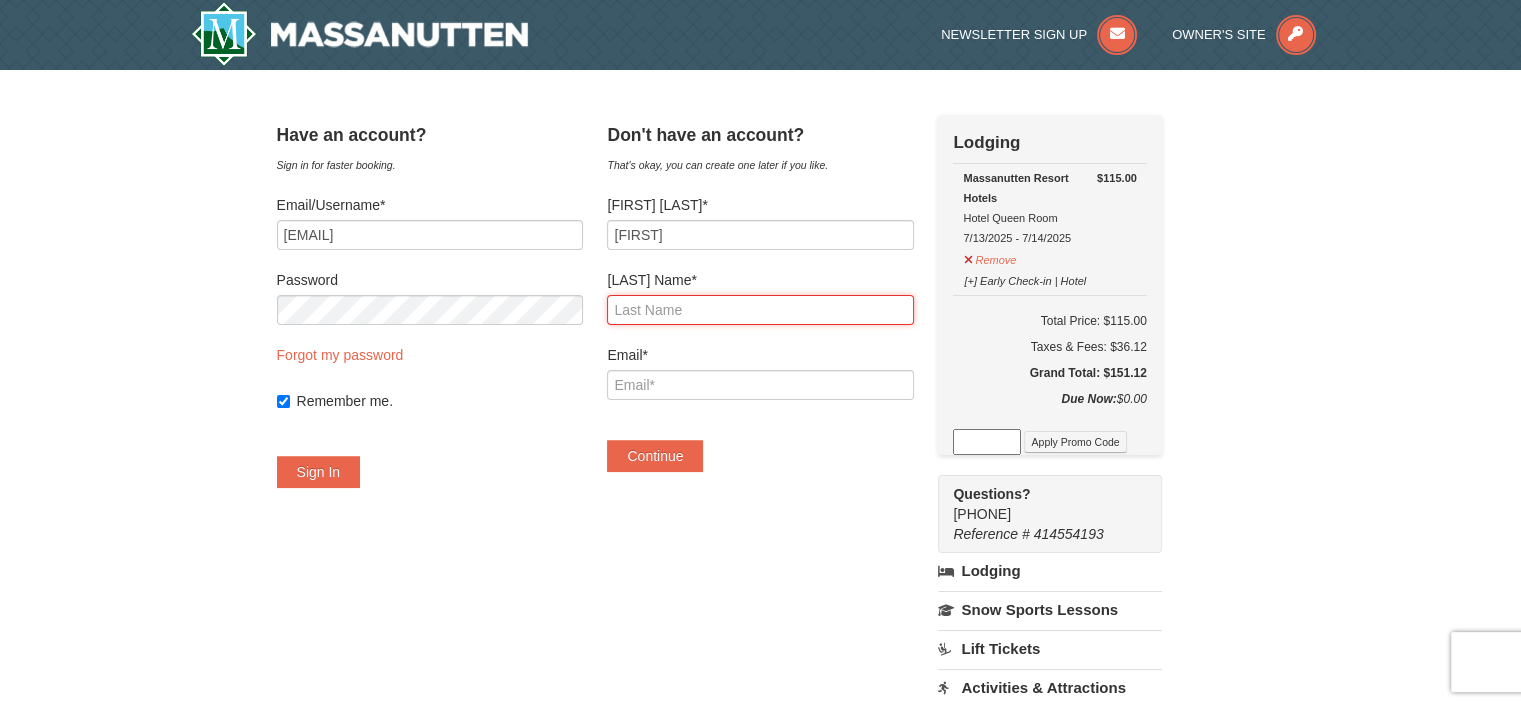 click on "Last Name*" at bounding box center [760, 310] 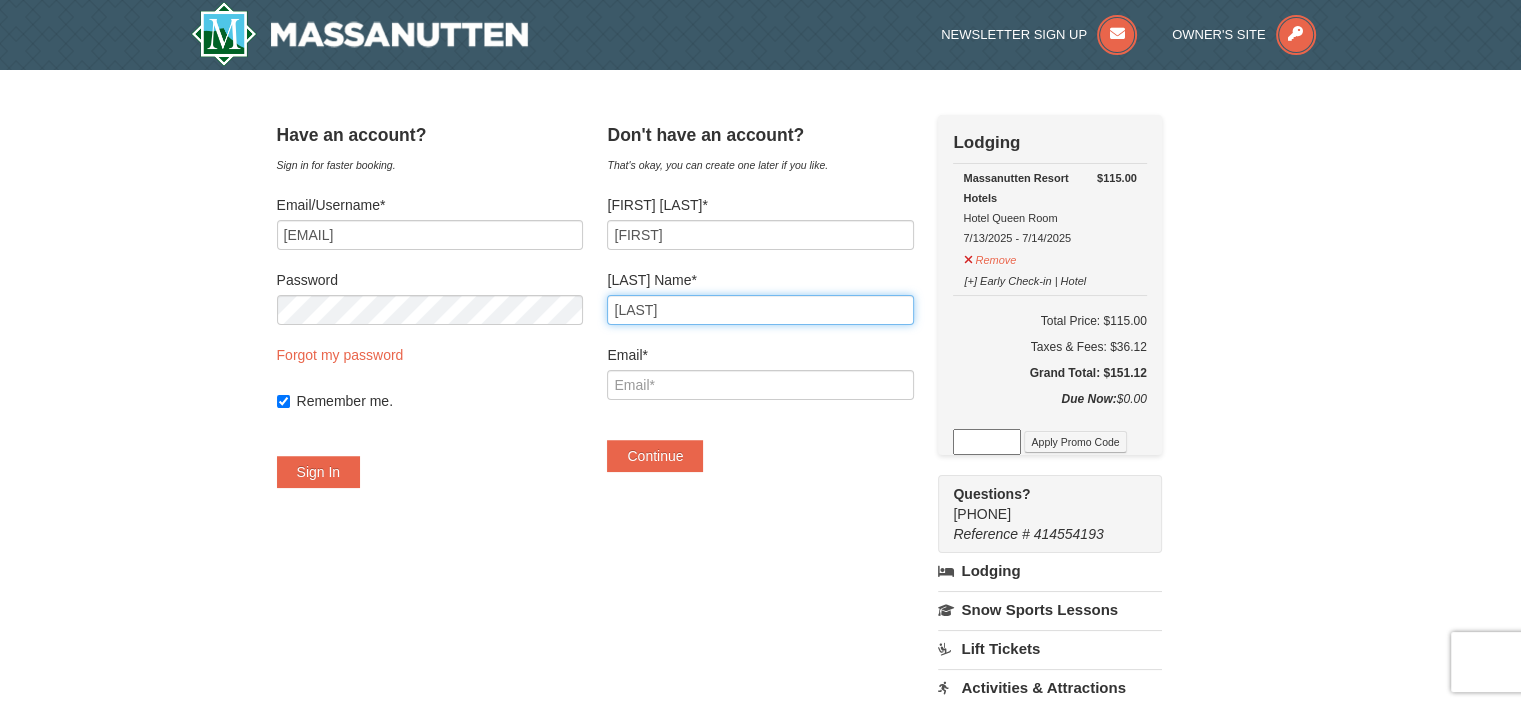 type on "Strange" 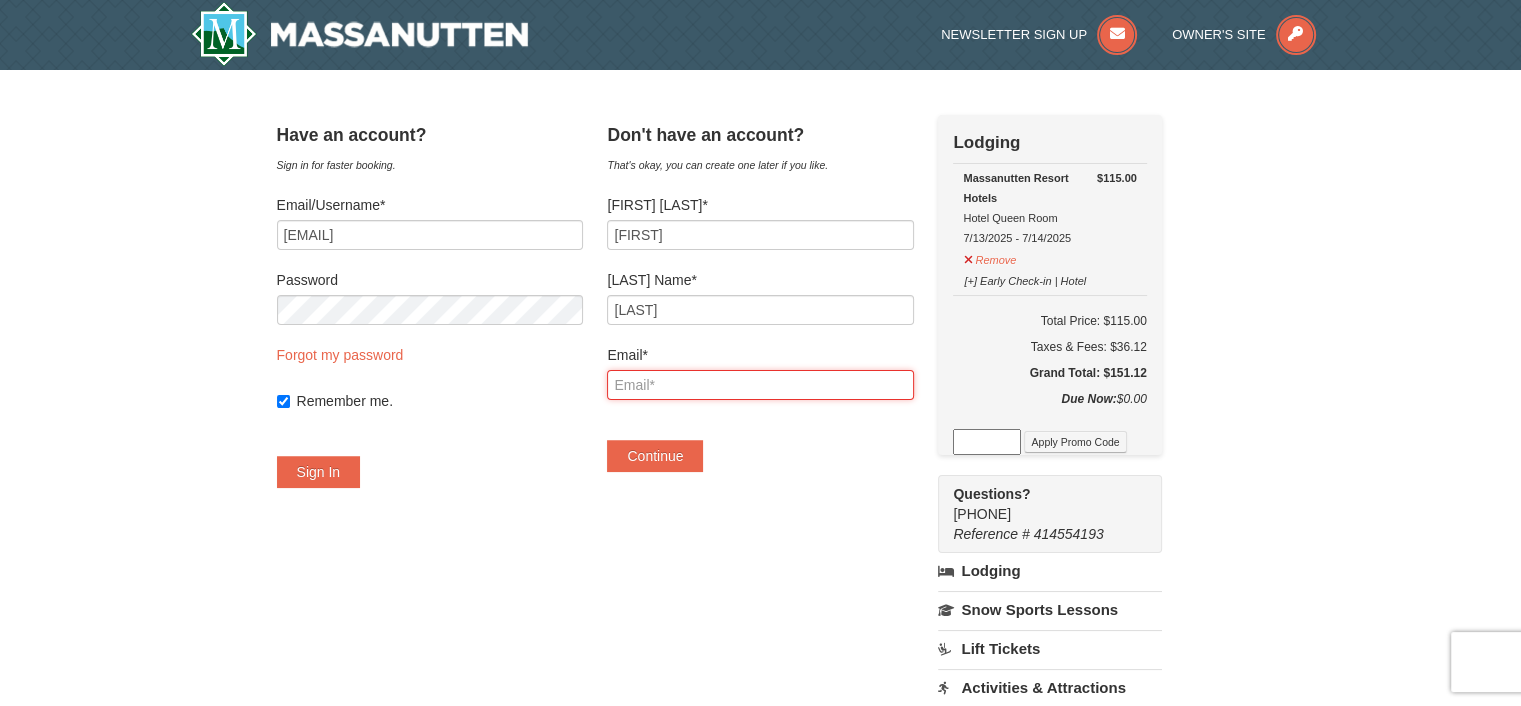 click on "Email*" at bounding box center (760, 385) 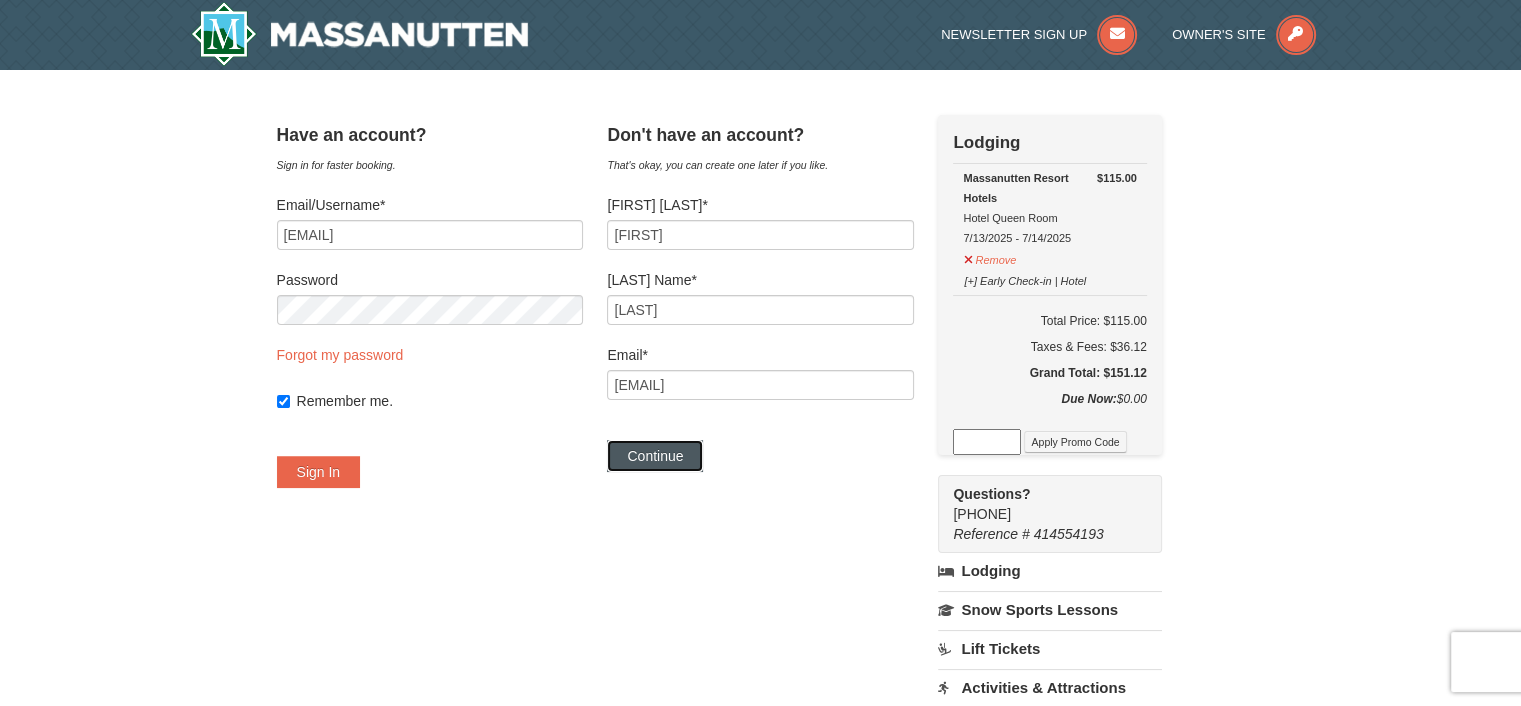 click on "Continue" at bounding box center (655, 456) 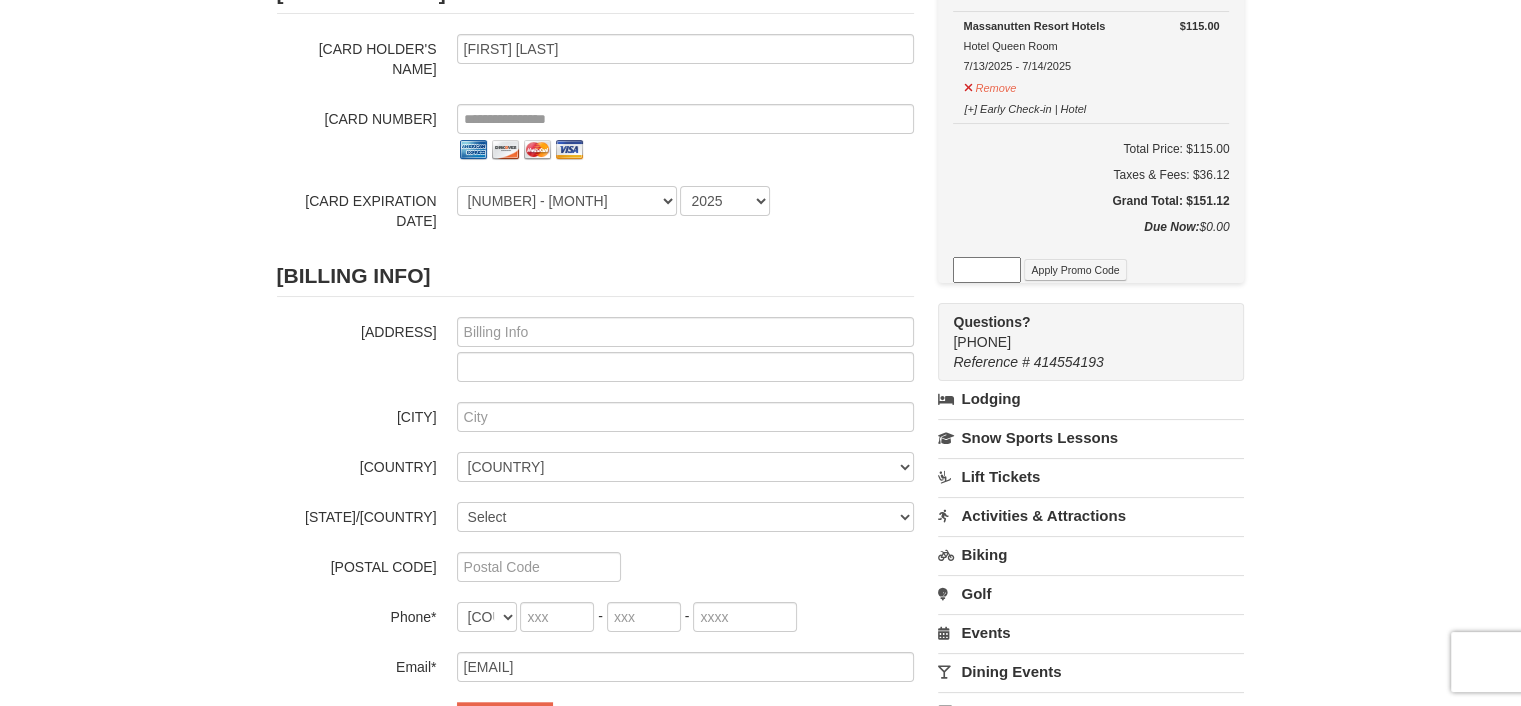 scroll, scrollTop: 0, scrollLeft: 0, axis: both 